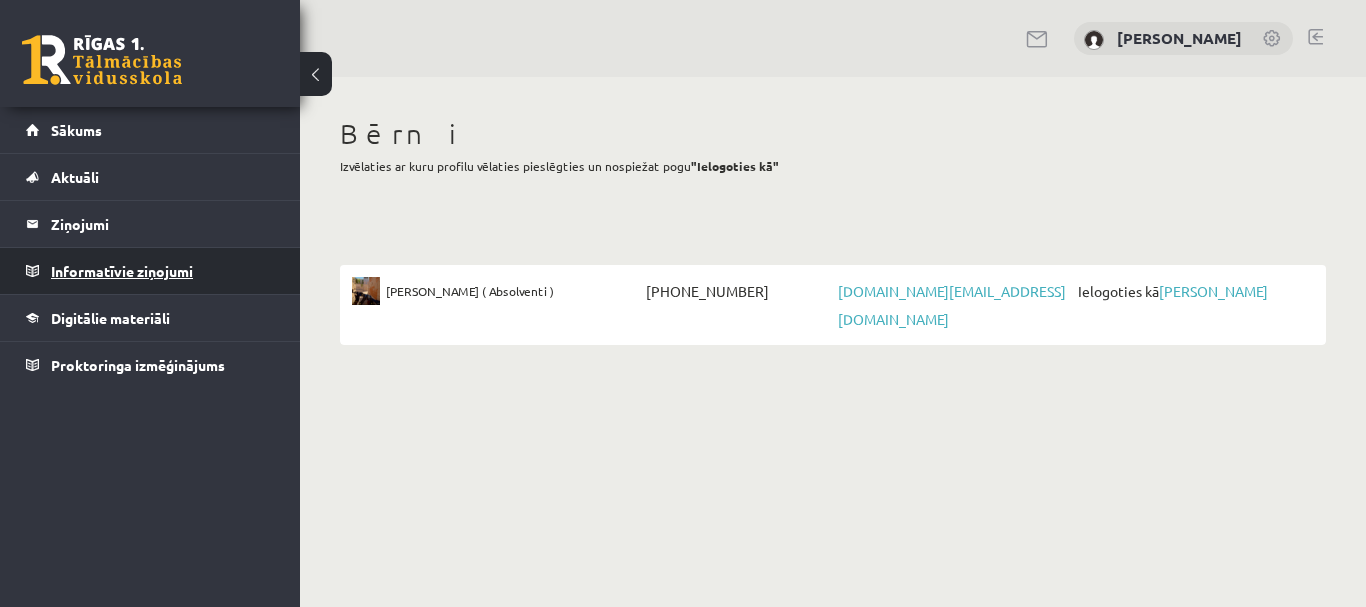 scroll, scrollTop: 0, scrollLeft: 0, axis: both 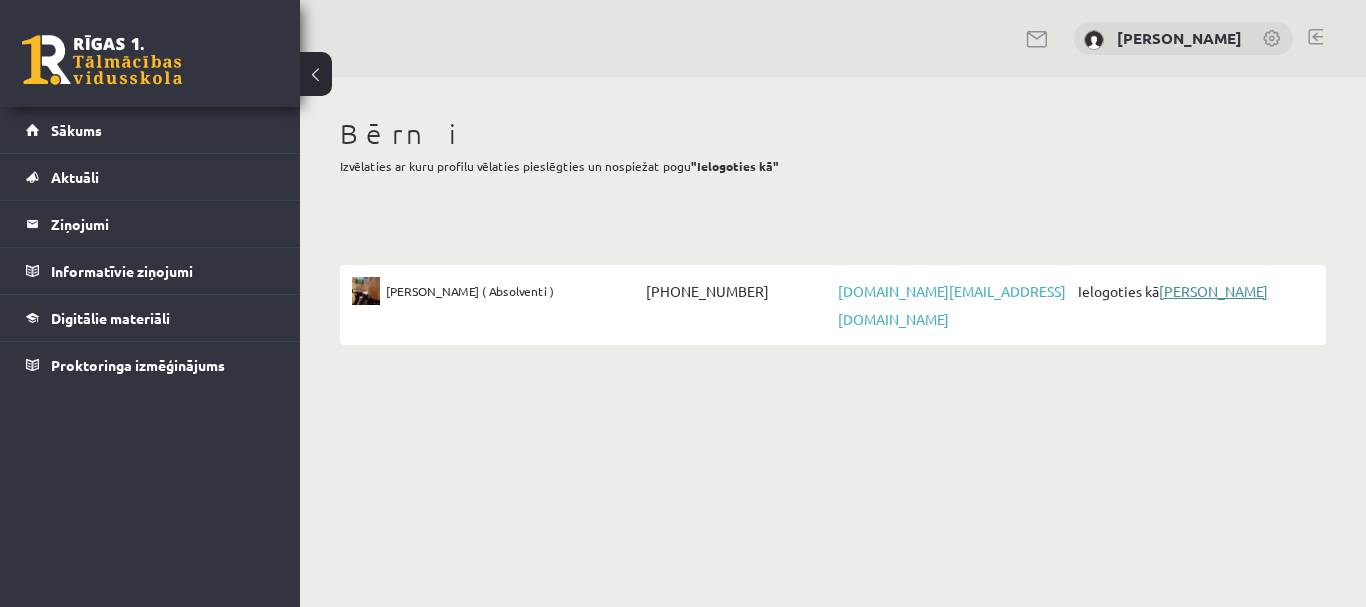 click on "[PERSON_NAME]" at bounding box center (1213, 291) 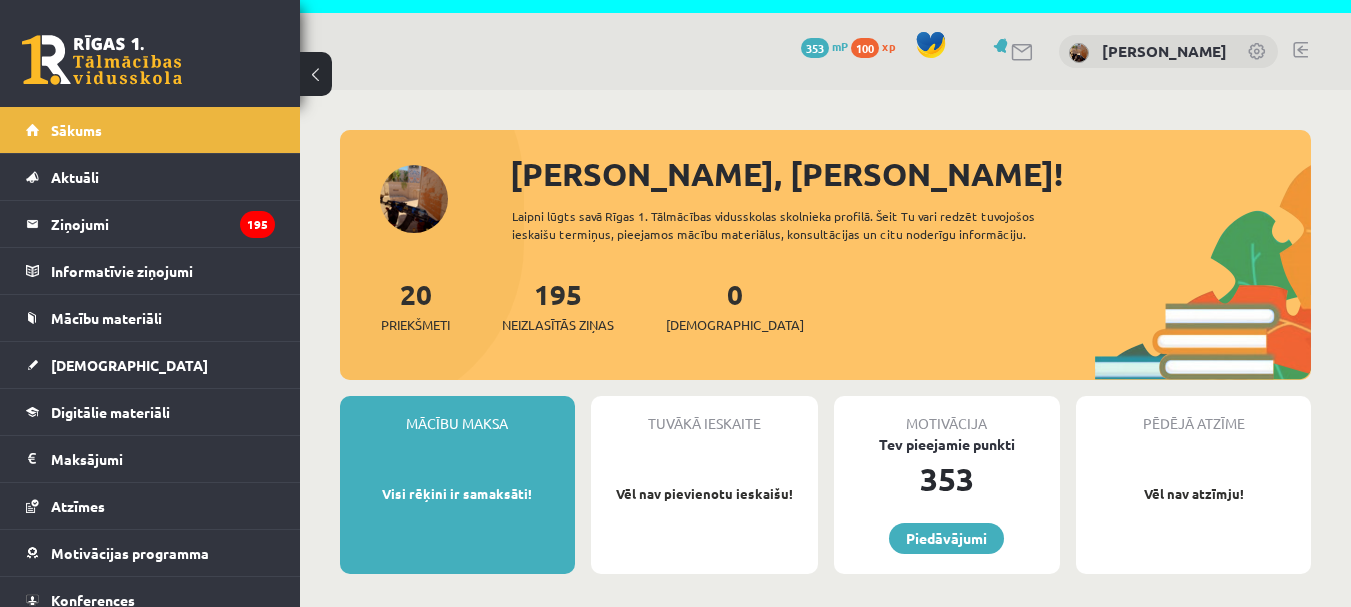 scroll, scrollTop: 100, scrollLeft: 0, axis: vertical 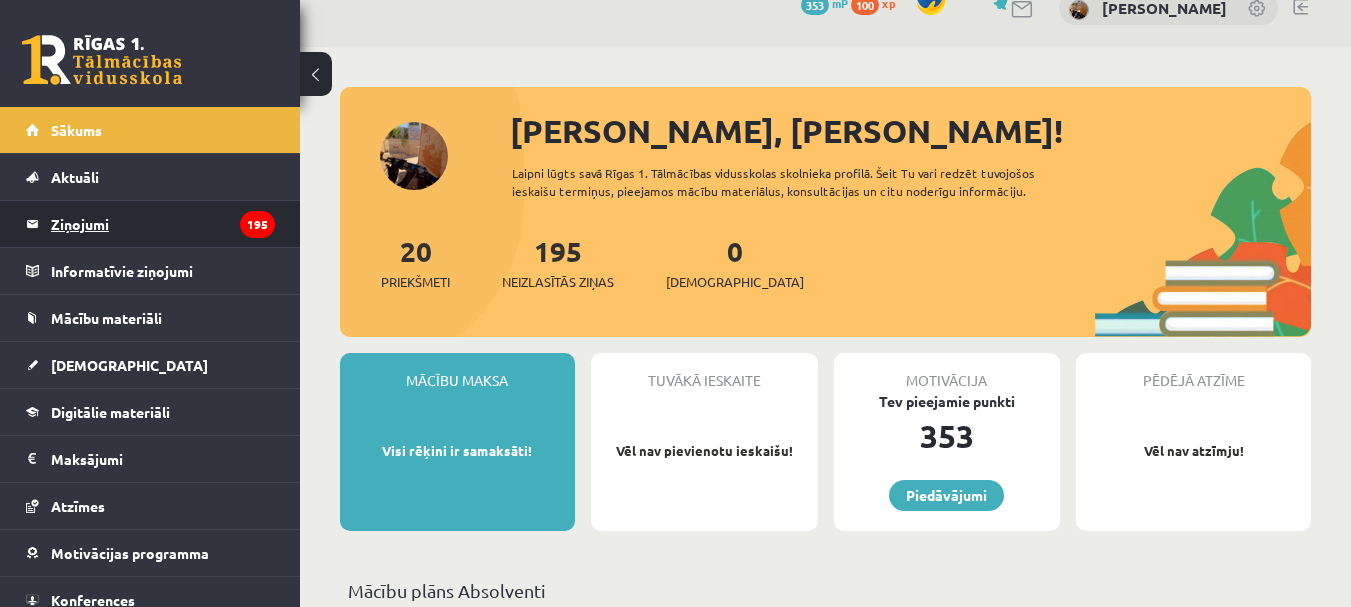 click on "Ziņojumi
195" at bounding box center (163, 224) 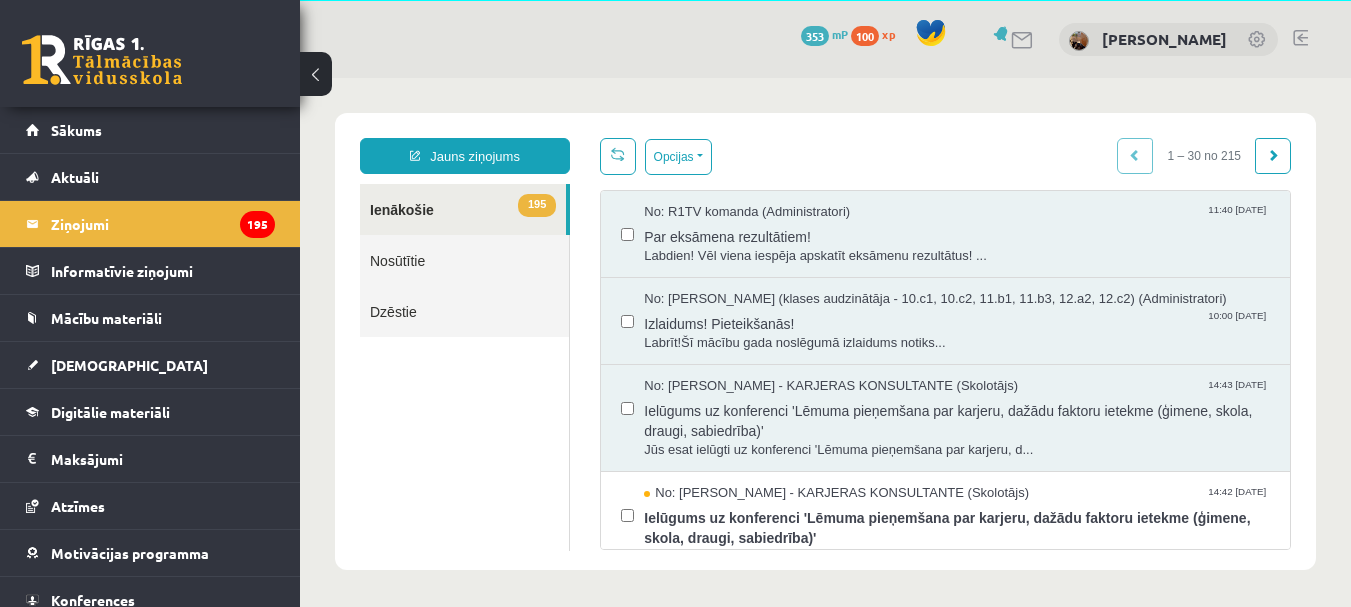 scroll, scrollTop: 0, scrollLeft: 0, axis: both 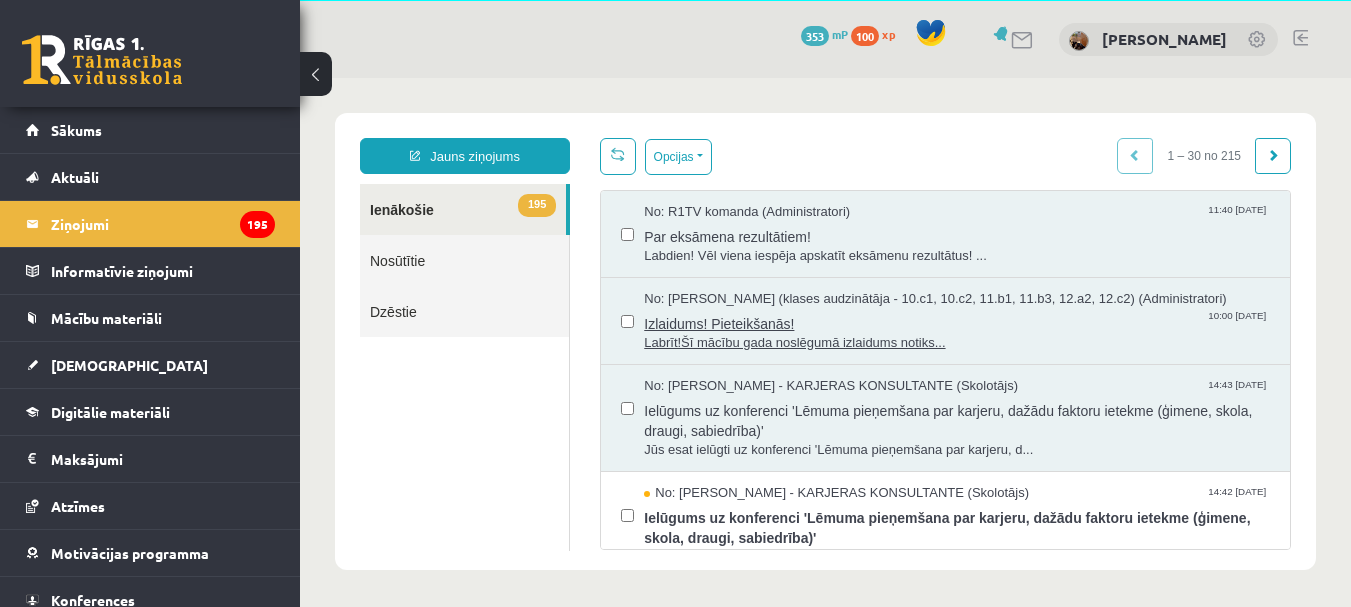 click on "Labrīt!Šī mācību gada noslēgumā izlaidums notiks..." at bounding box center (957, 343) 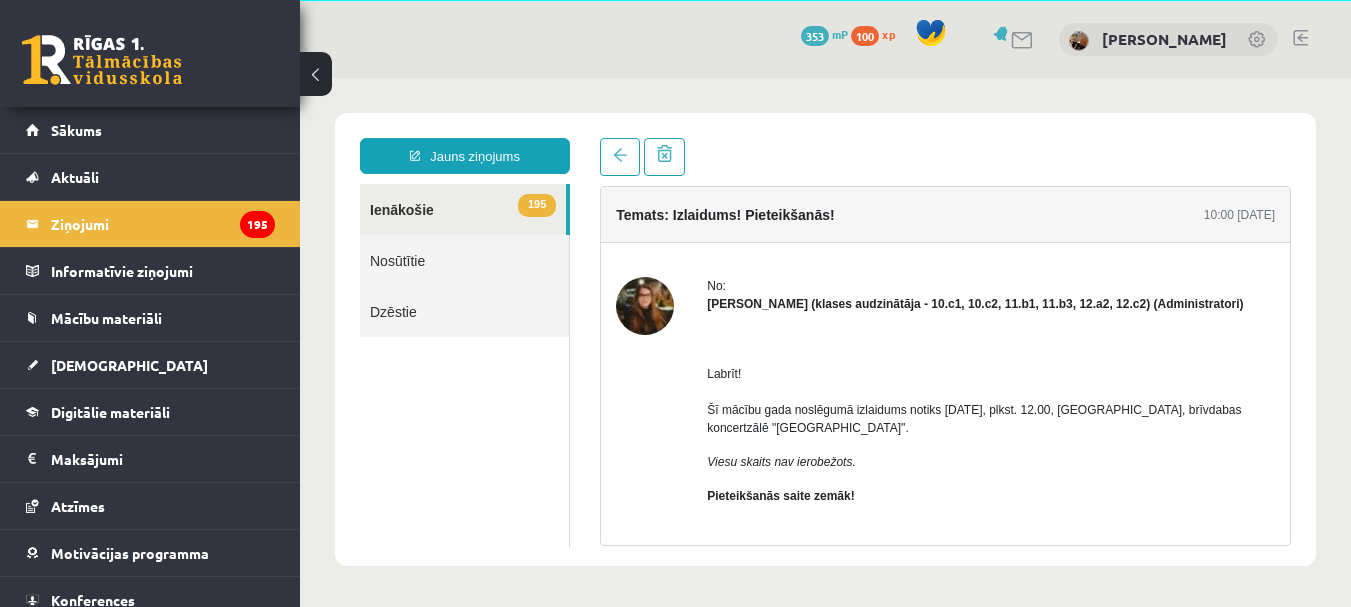 scroll, scrollTop: 0, scrollLeft: 0, axis: both 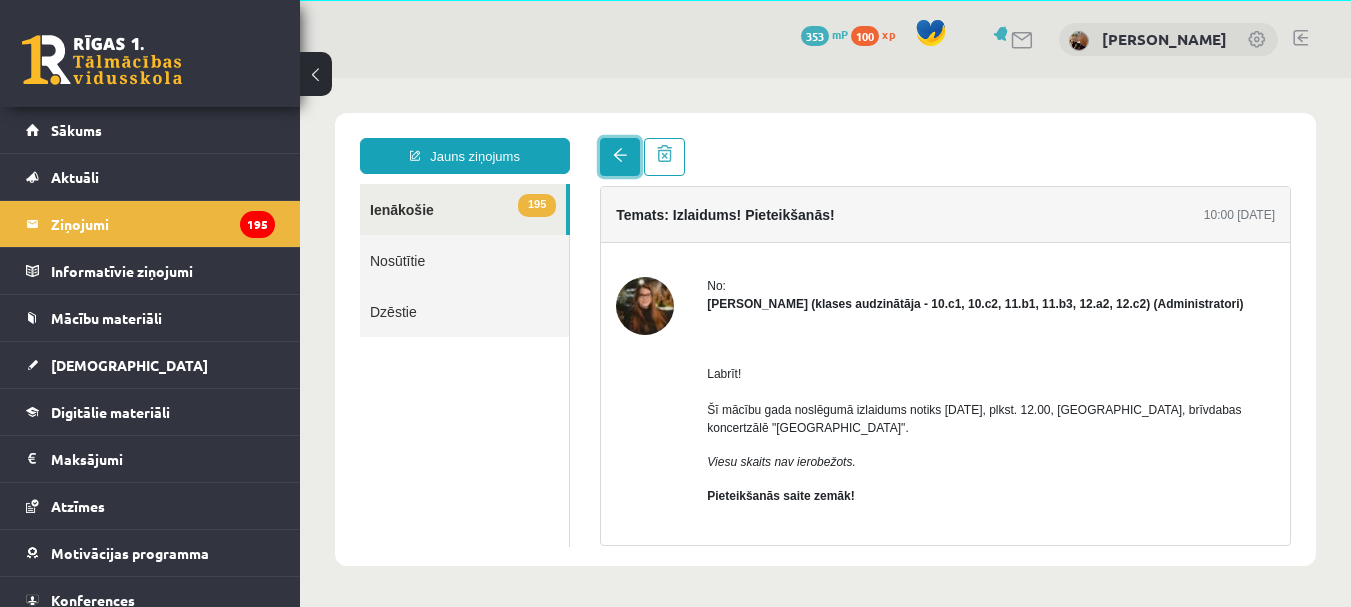 click at bounding box center (620, 155) 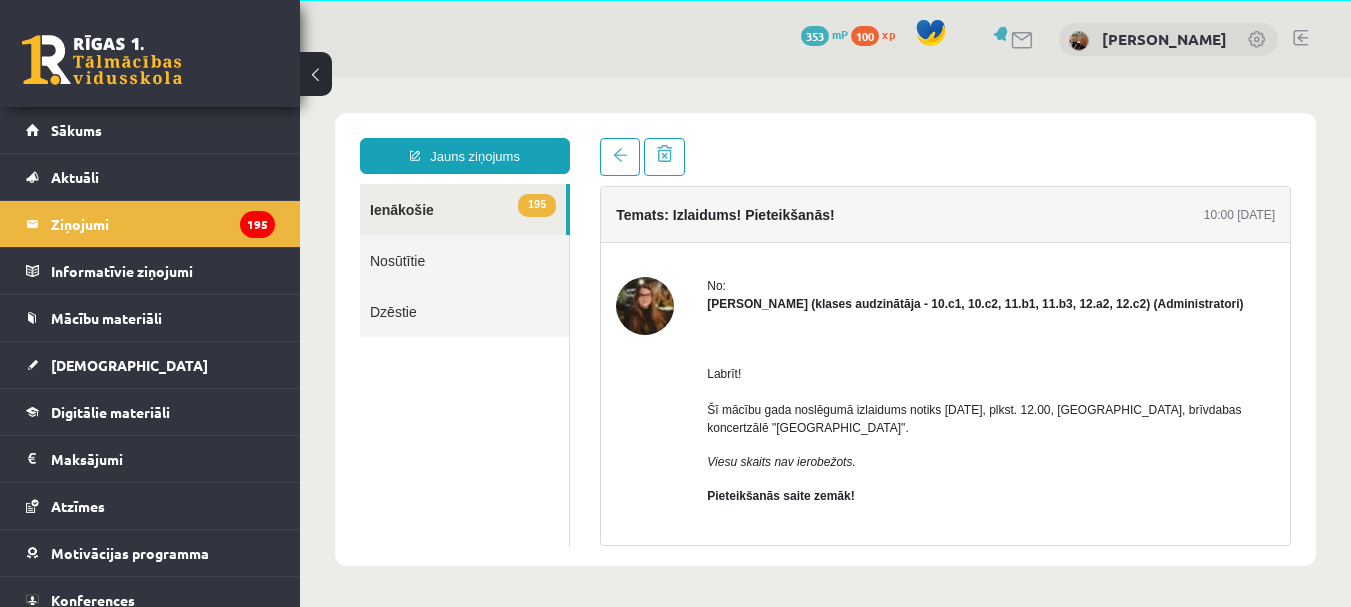 click on "195  Ienākošie" at bounding box center [463, 209] 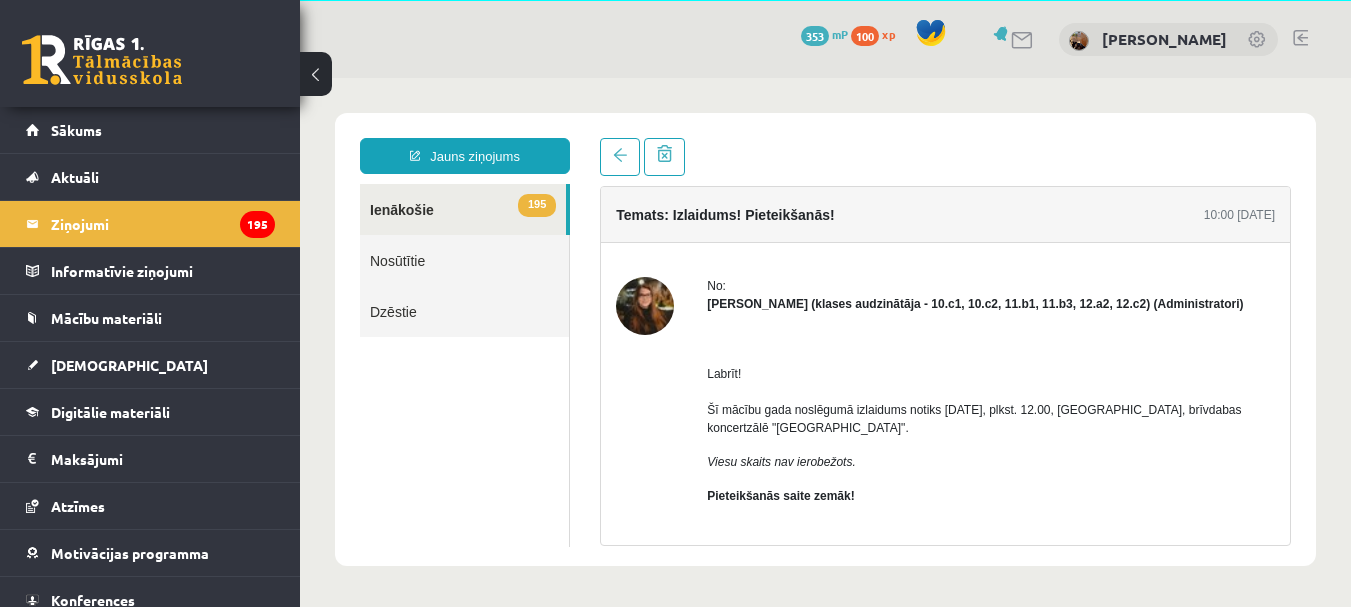click on "195  Ienākošie" at bounding box center (463, 209) 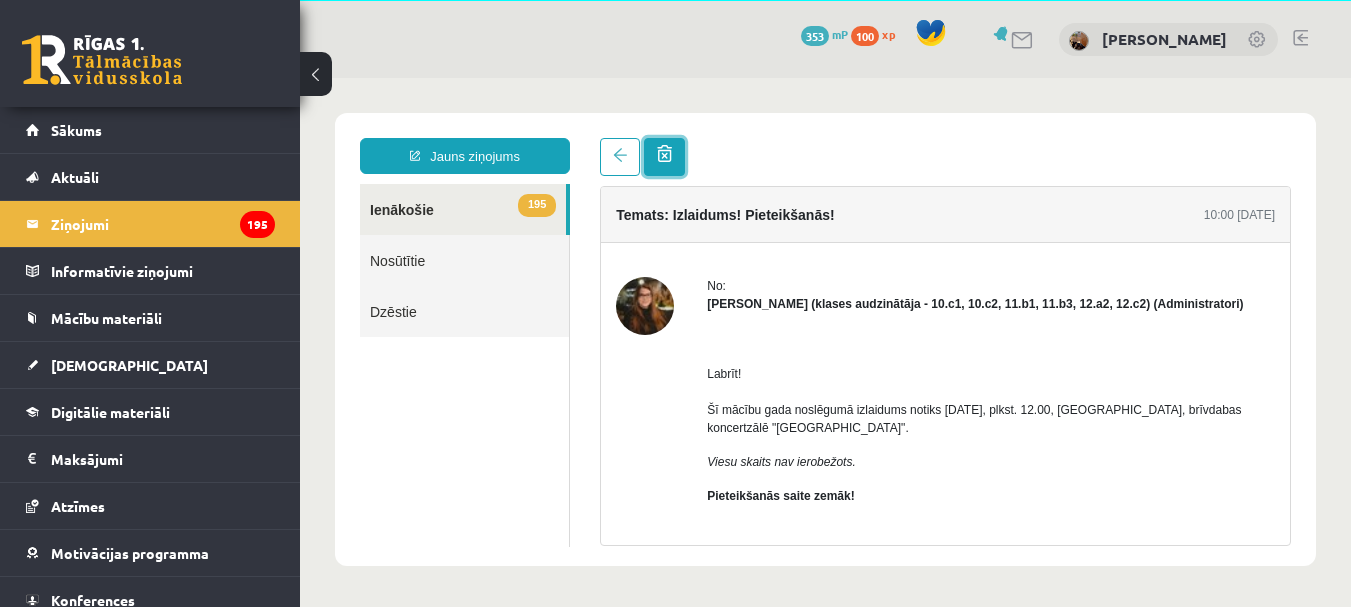 click at bounding box center (664, 153) 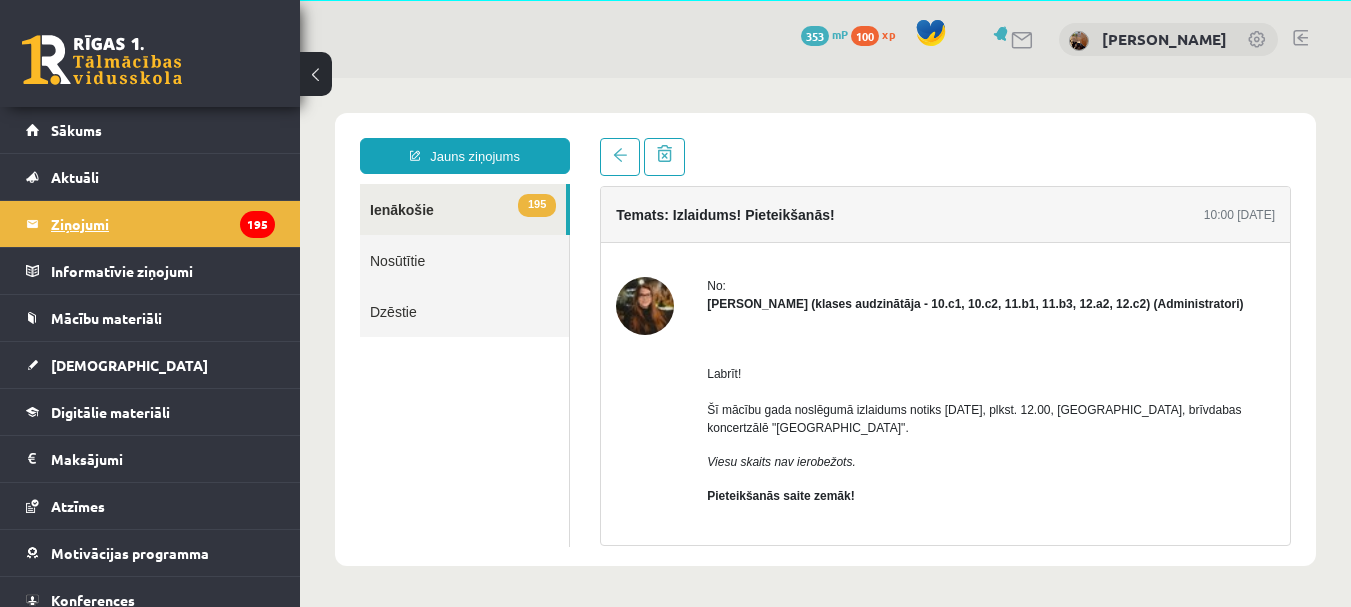 click on "Ziņojumi
195" at bounding box center [163, 224] 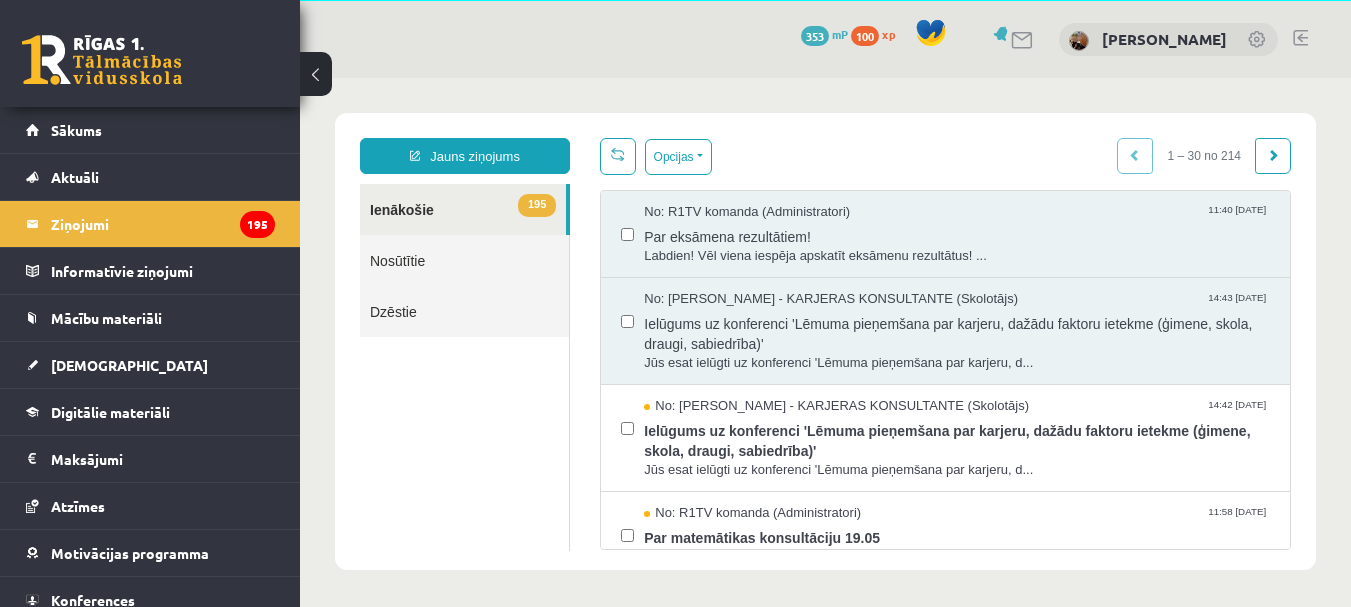 scroll, scrollTop: 0, scrollLeft: 0, axis: both 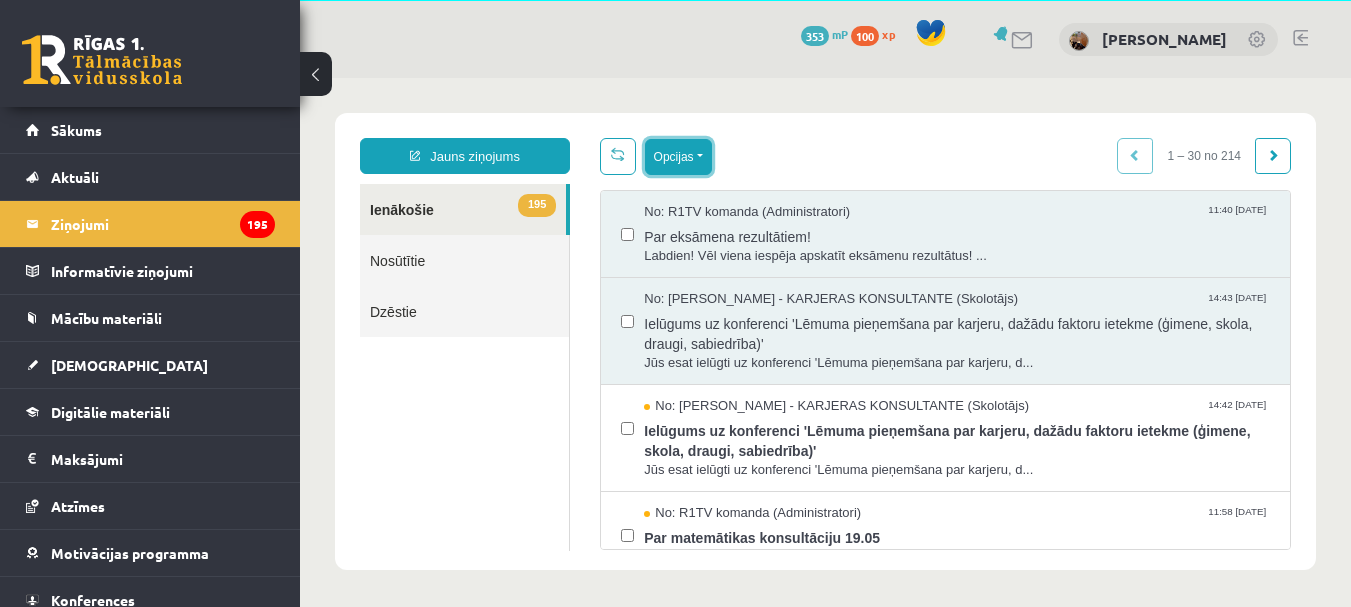 click on "Opcijas" at bounding box center [678, 157] 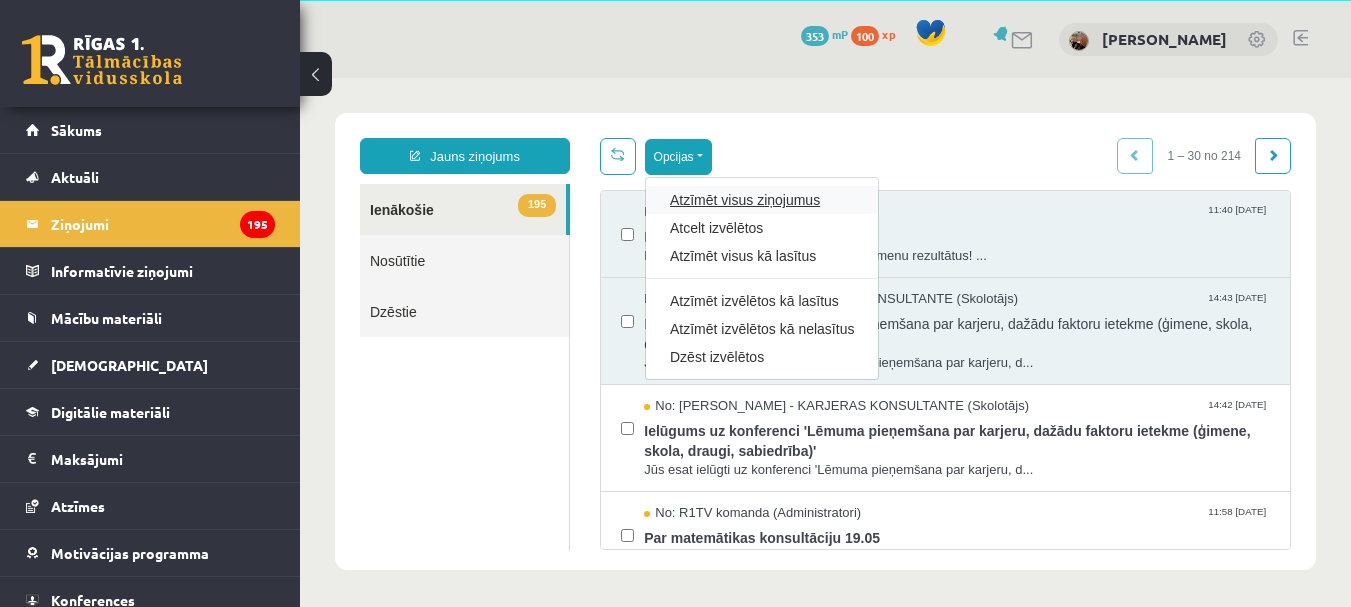 click on "Atzīmēt visus ziņojumus" at bounding box center [762, 200] 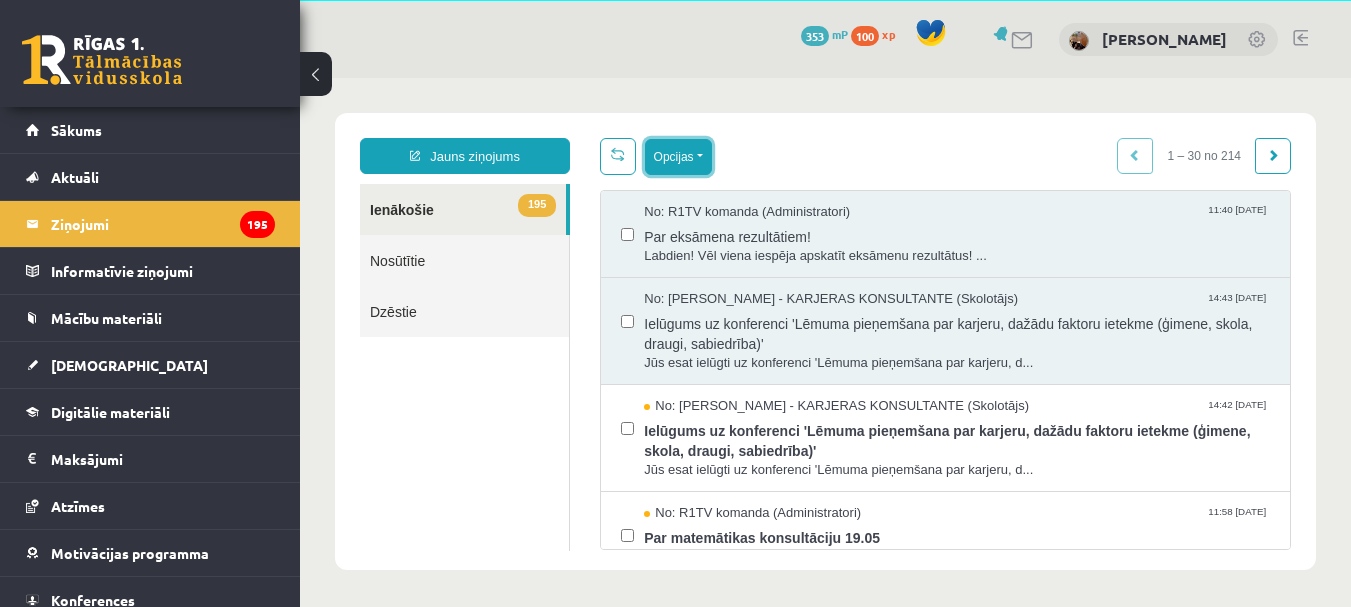 click on "Opcijas" at bounding box center (678, 157) 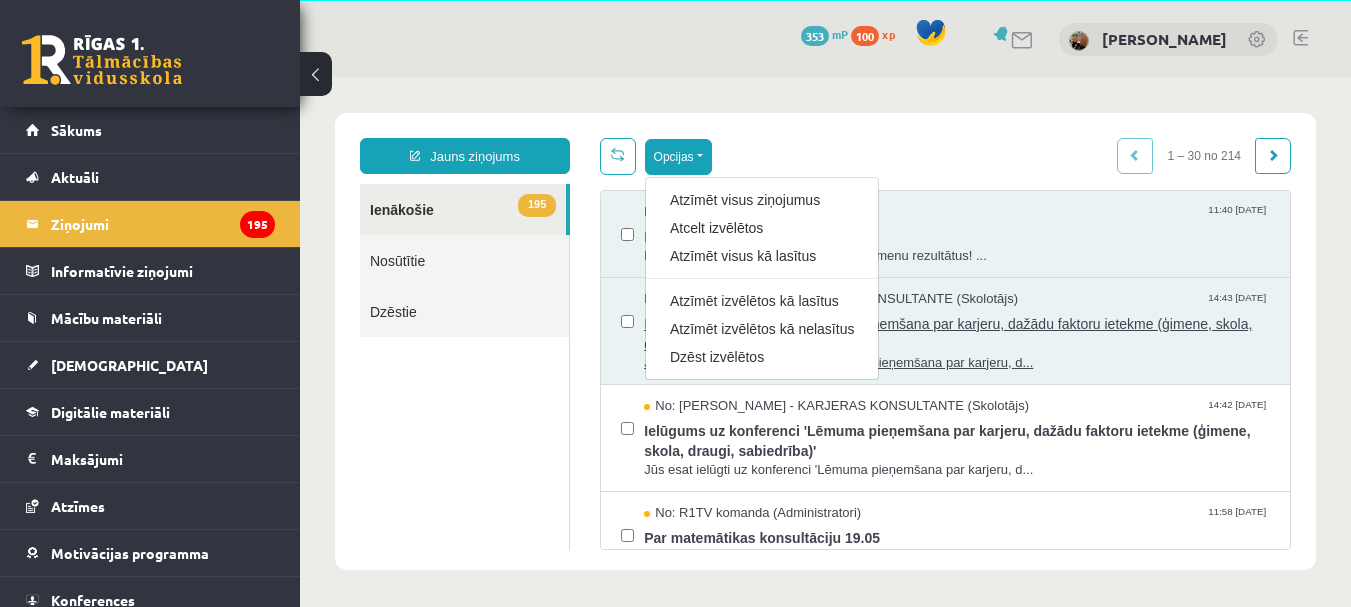 click on "Dzēst izvēlētos" at bounding box center [762, 357] 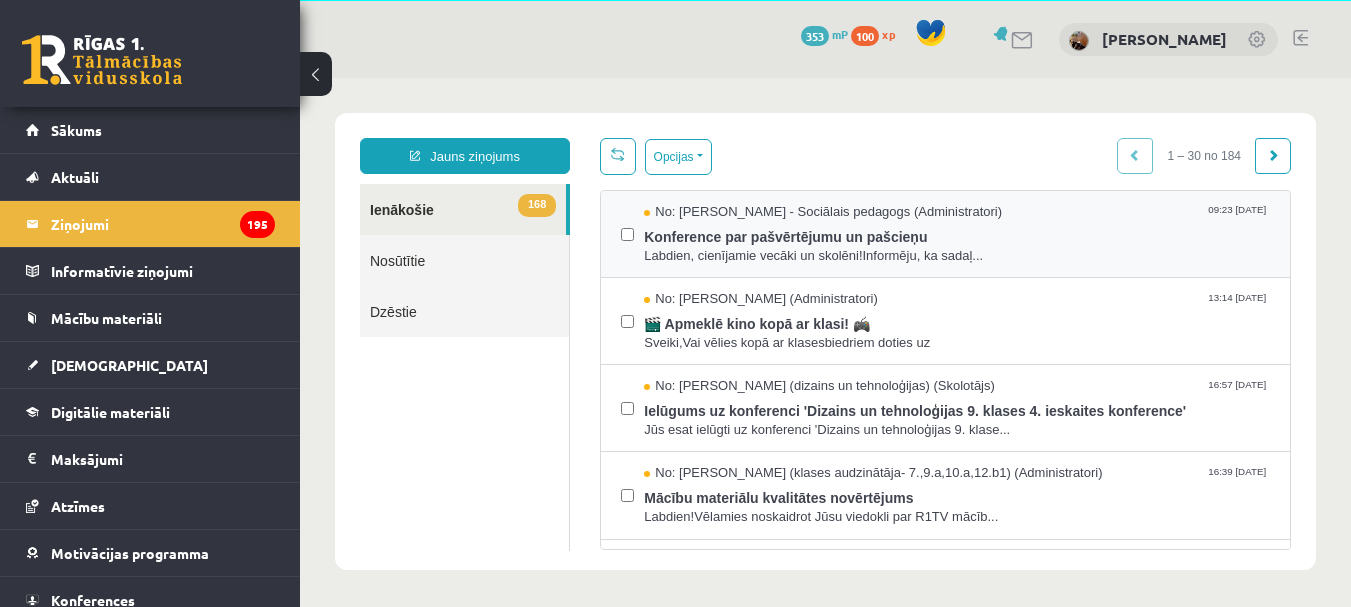 scroll, scrollTop: 0, scrollLeft: 0, axis: both 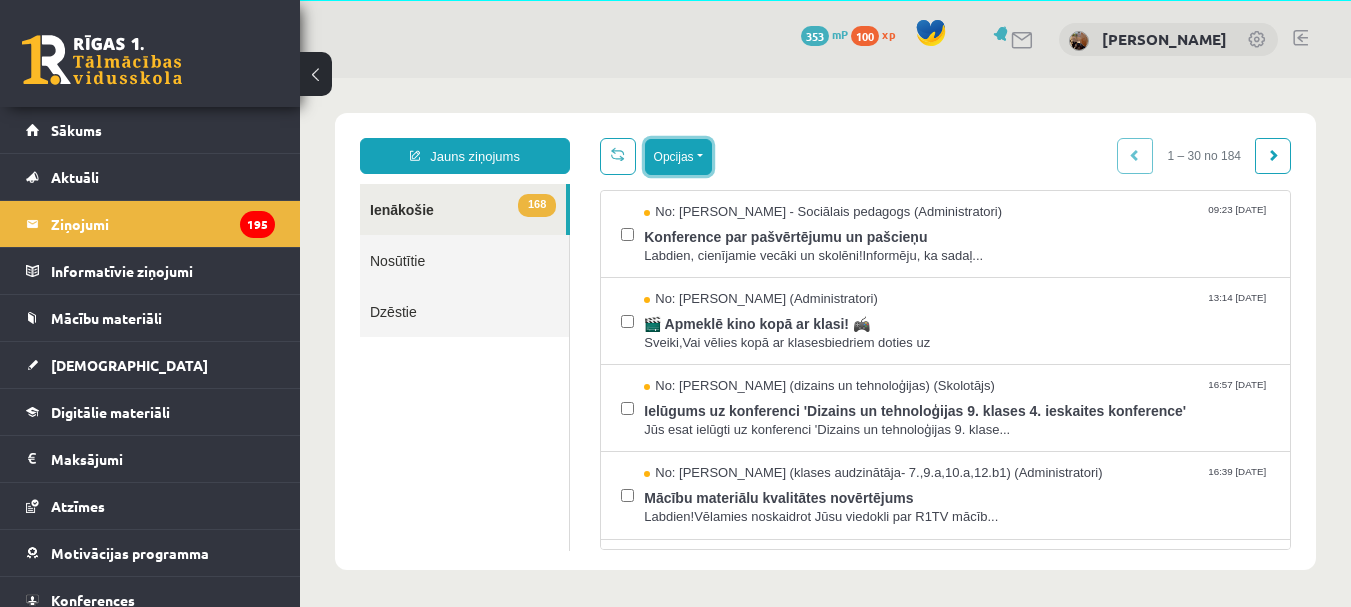 click on "Opcijas" at bounding box center (678, 157) 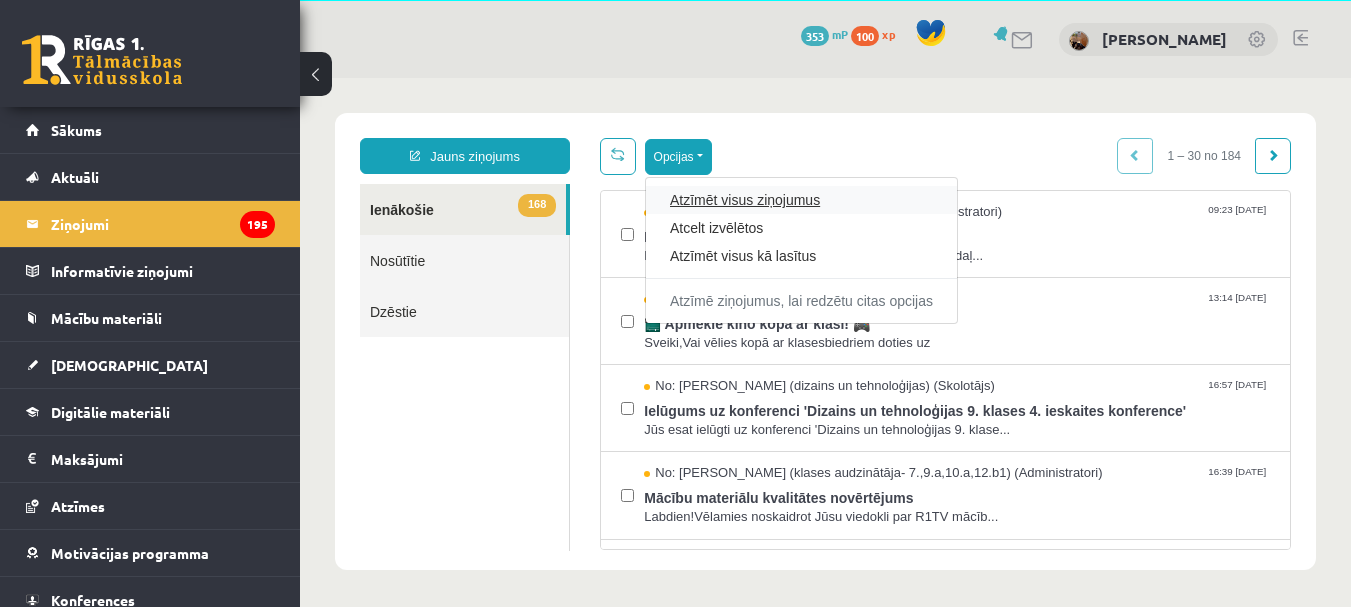 click on "Atzīmēt visus ziņojumus" at bounding box center (801, 200) 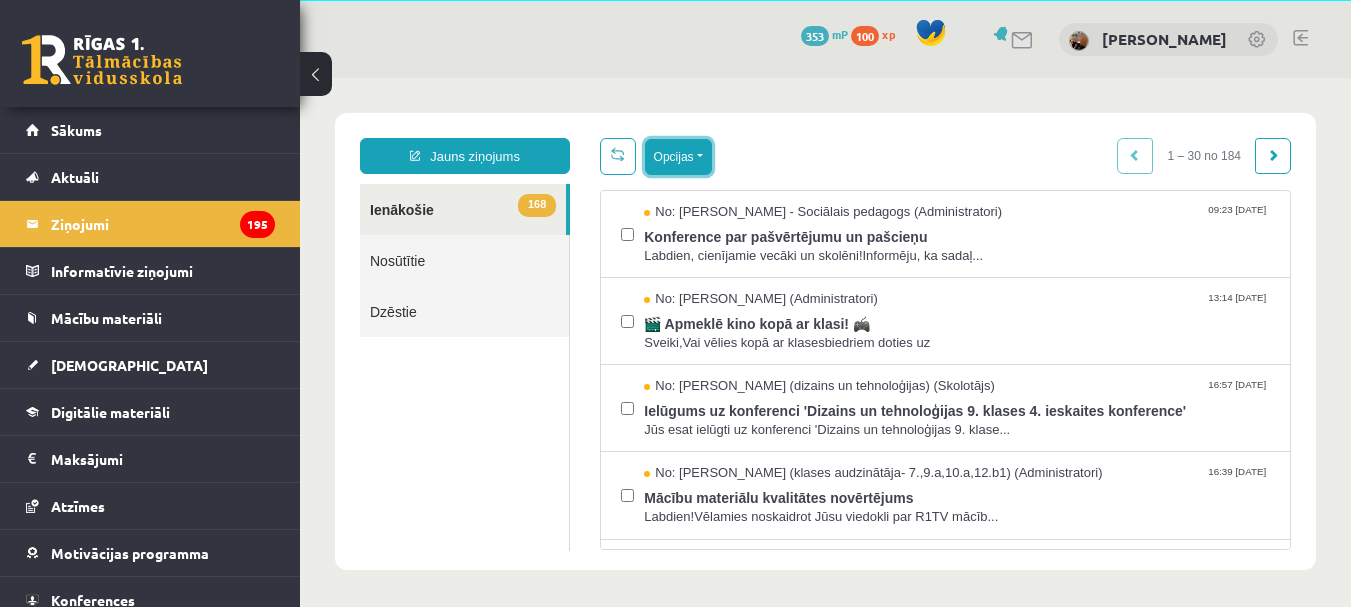 click on "Opcijas" at bounding box center [678, 157] 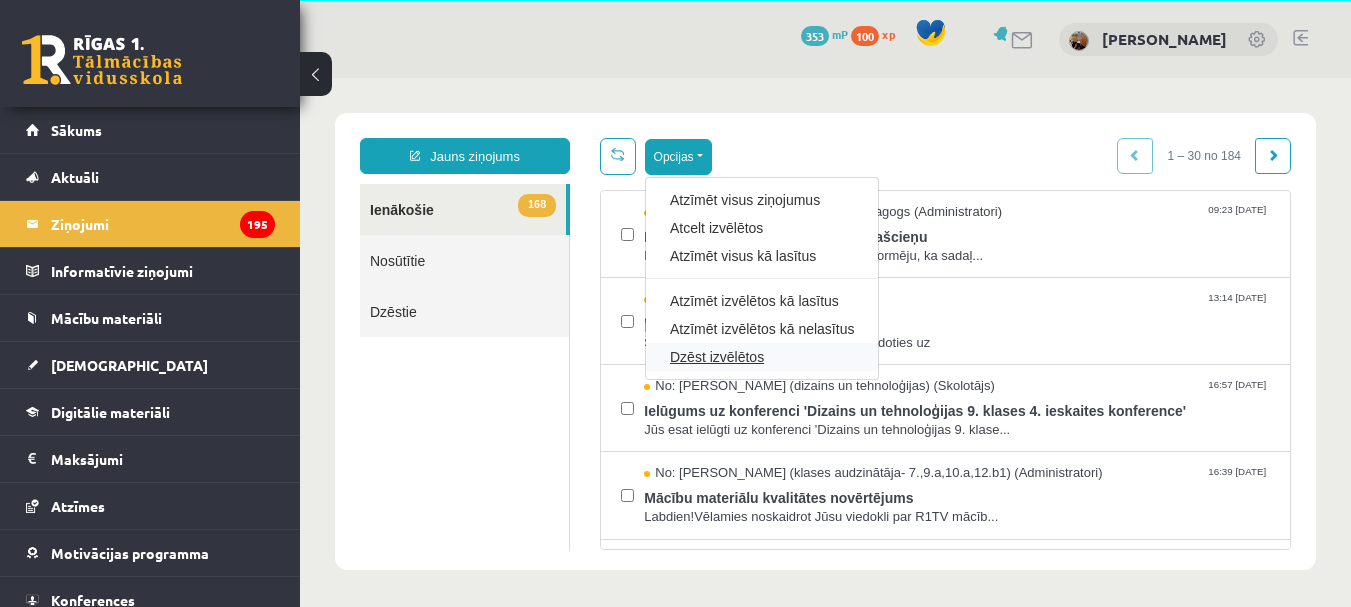 click on "Dzēst izvēlētos" at bounding box center [762, 357] 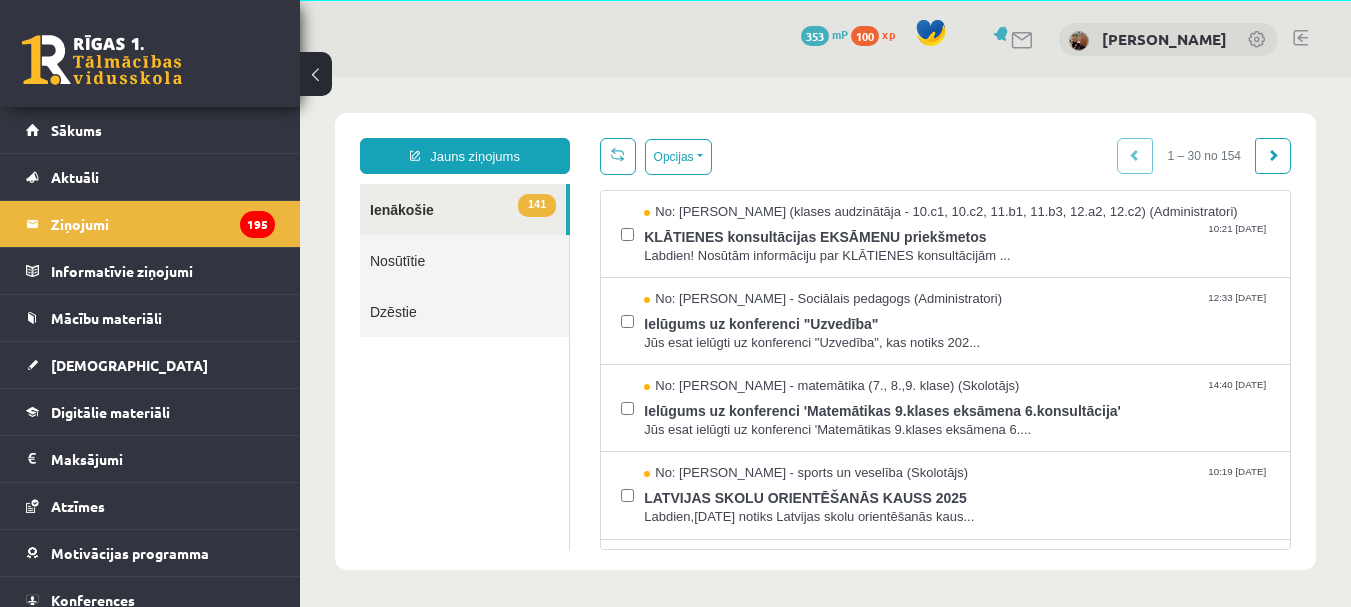 scroll, scrollTop: 0, scrollLeft: 0, axis: both 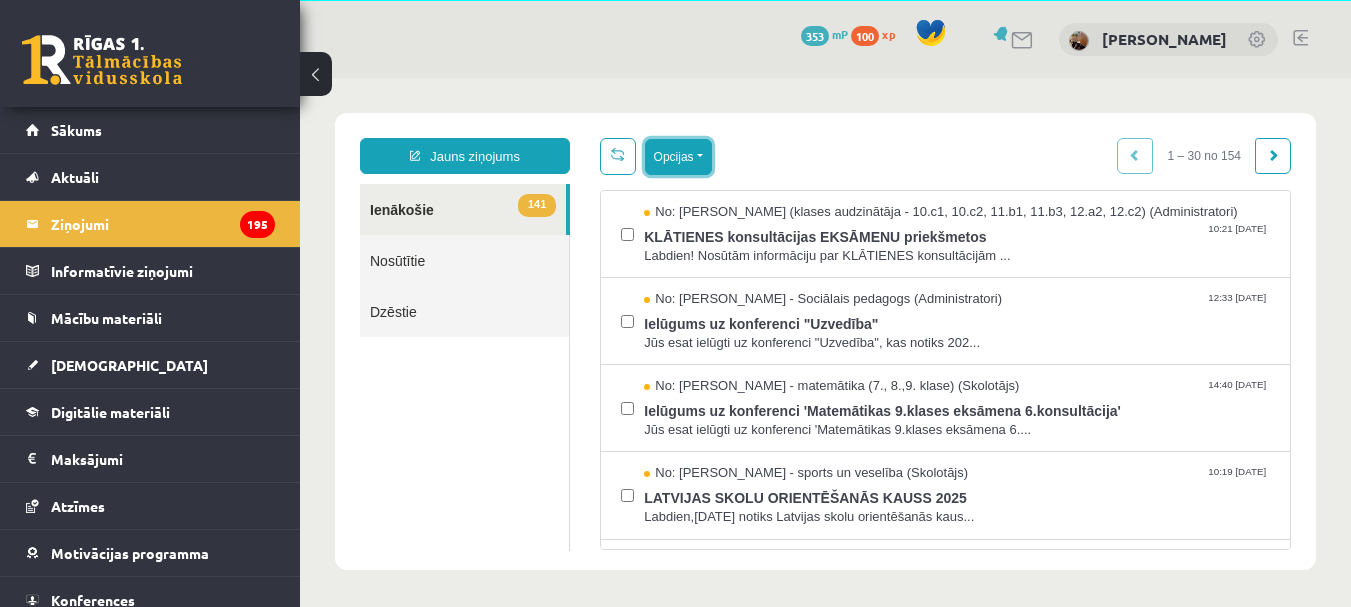 click on "Opcijas" at bounding box center (678, 157) 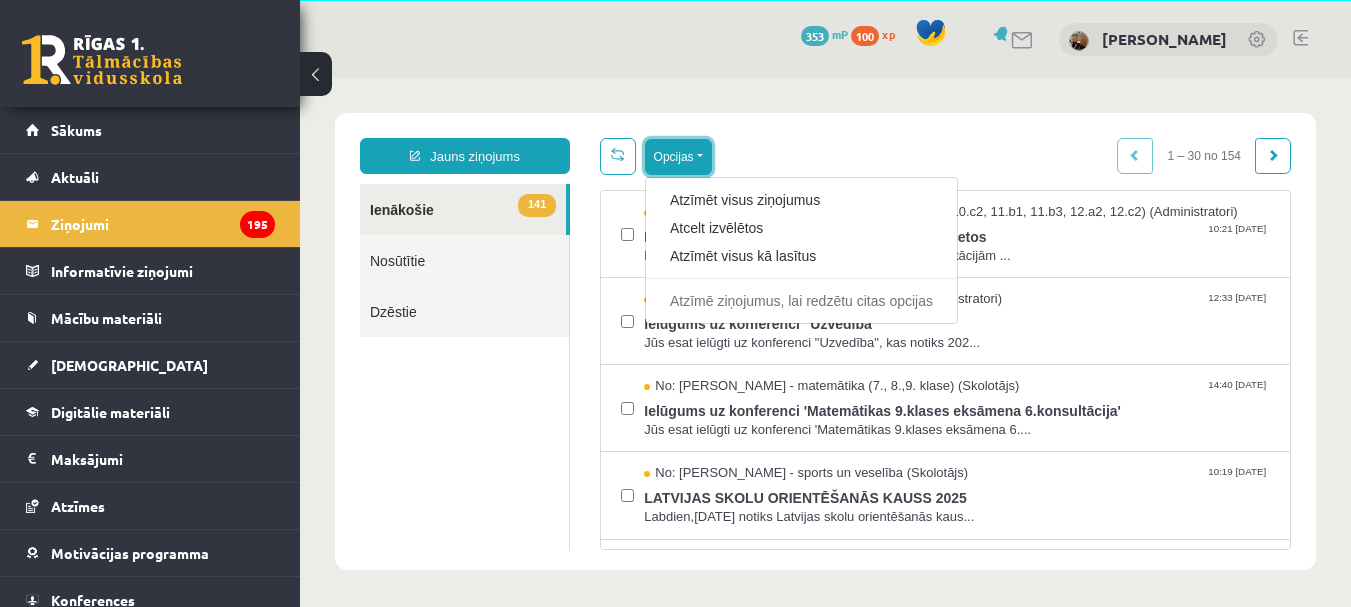 scroll, scrollTop: 0, scrollLeft: 0, axis: both 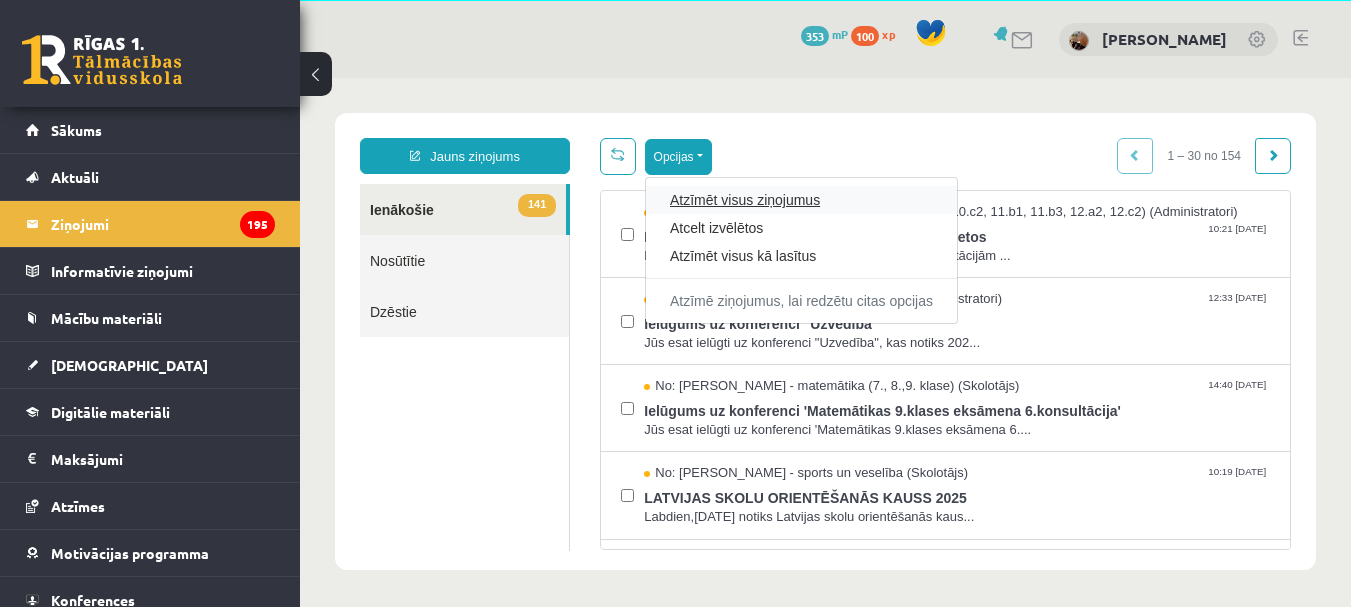click on "Atzīmēt visus ziņojumus" at bounding box center [801, 200] 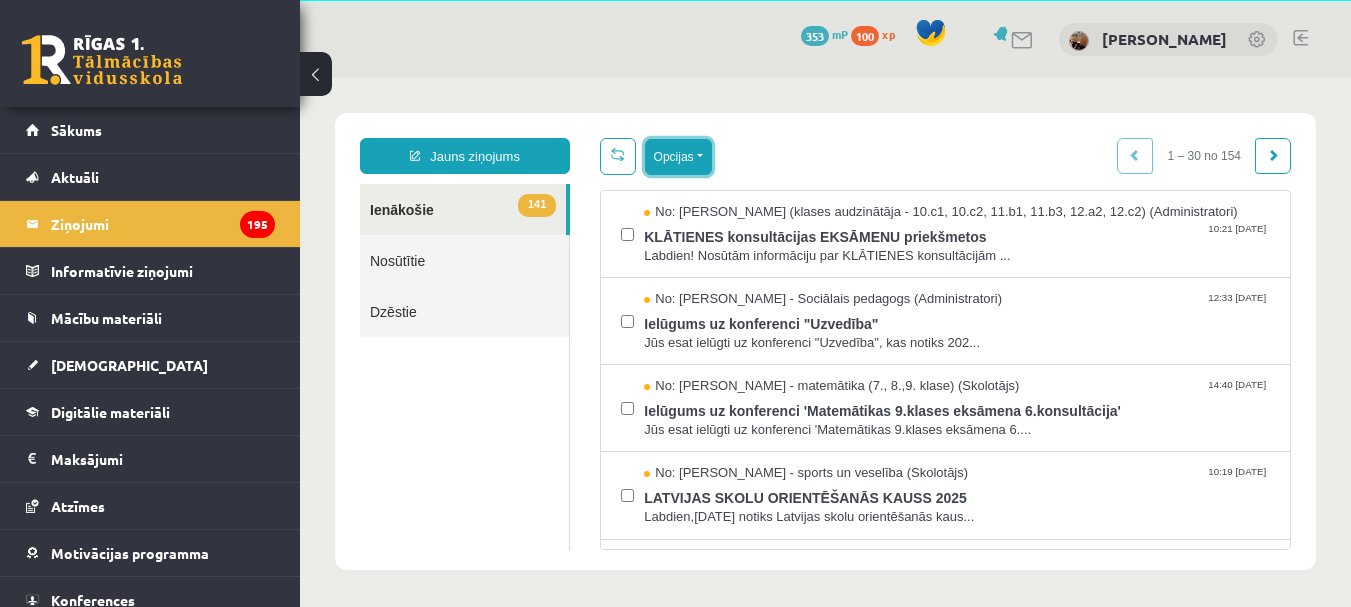 click on "Opcijas" at bounding box center (678, 157) 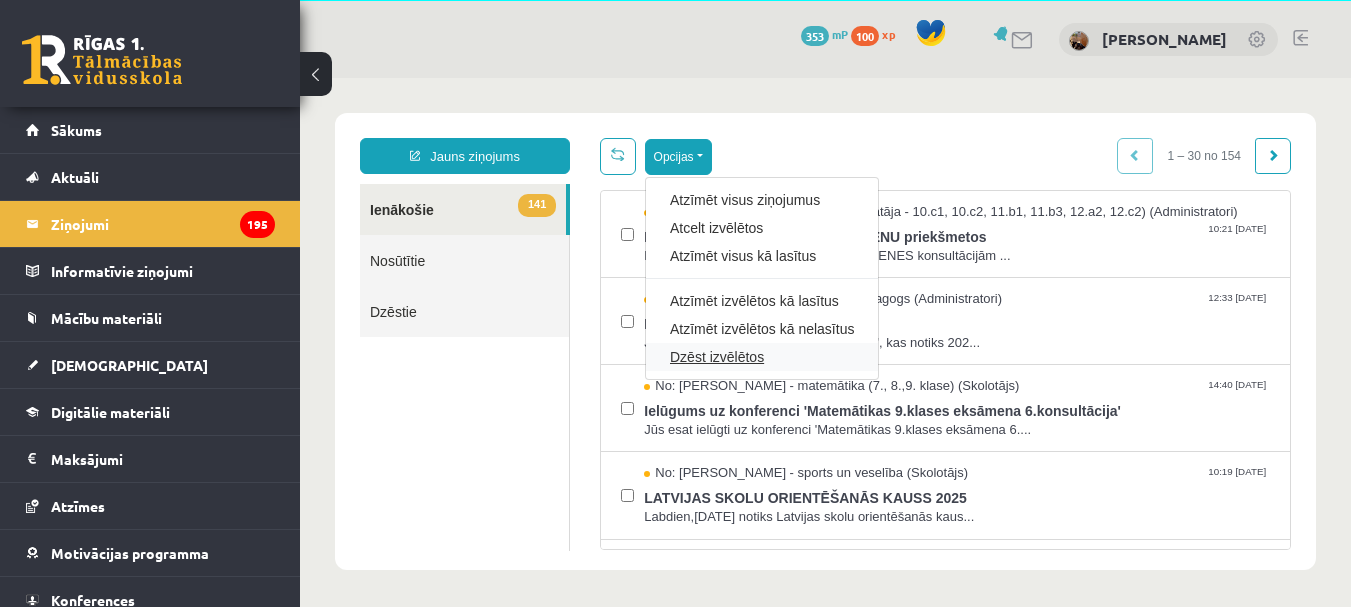click on "Dzēst izvēlētos" at bounding box center (762, 357) 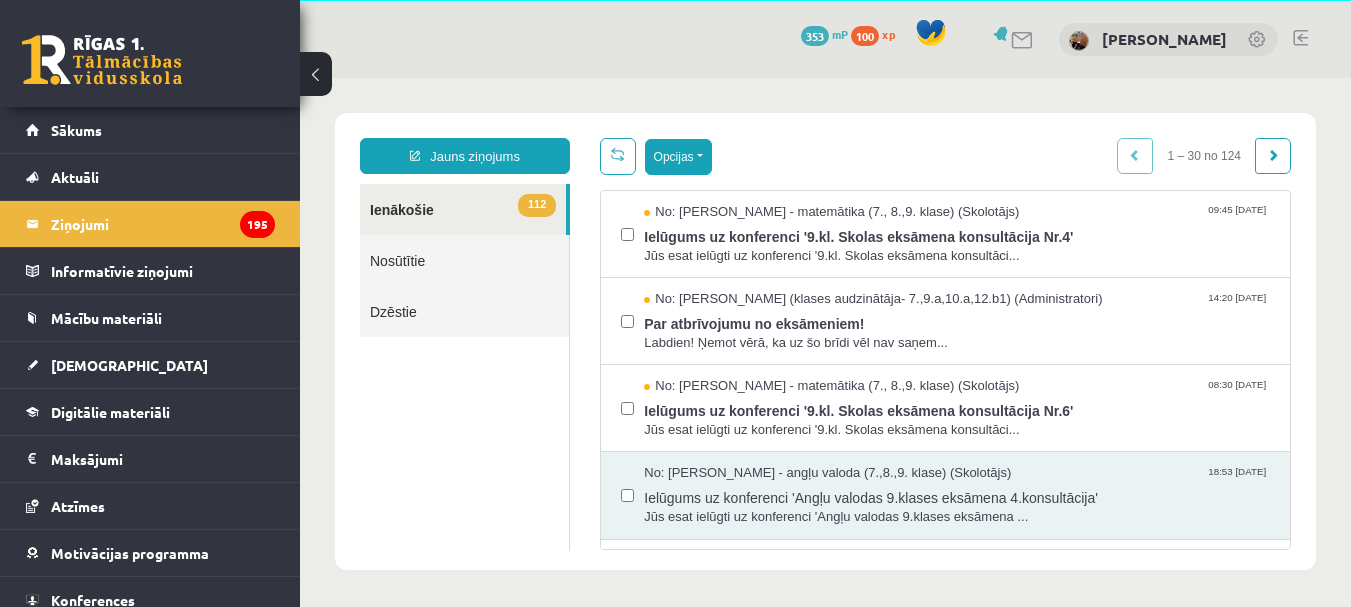 scroll, scrollTop: 0, scrollLeft: 0, axis: both 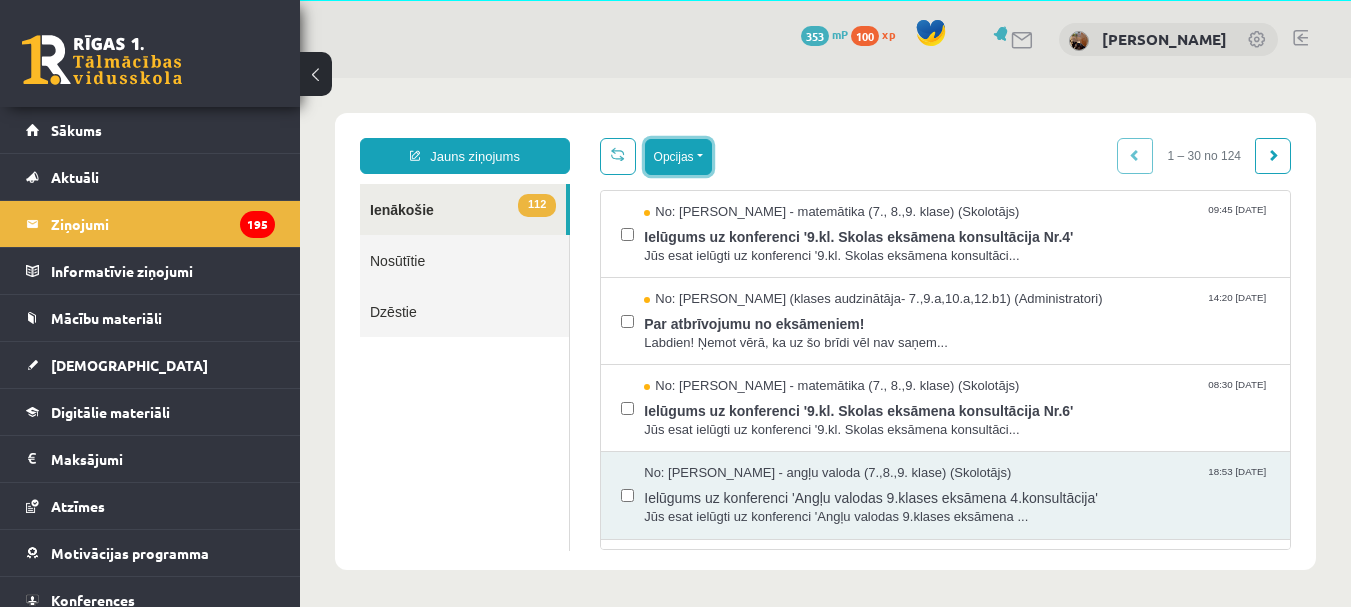 click on "Opcijas" at bounding box center [678, 157] 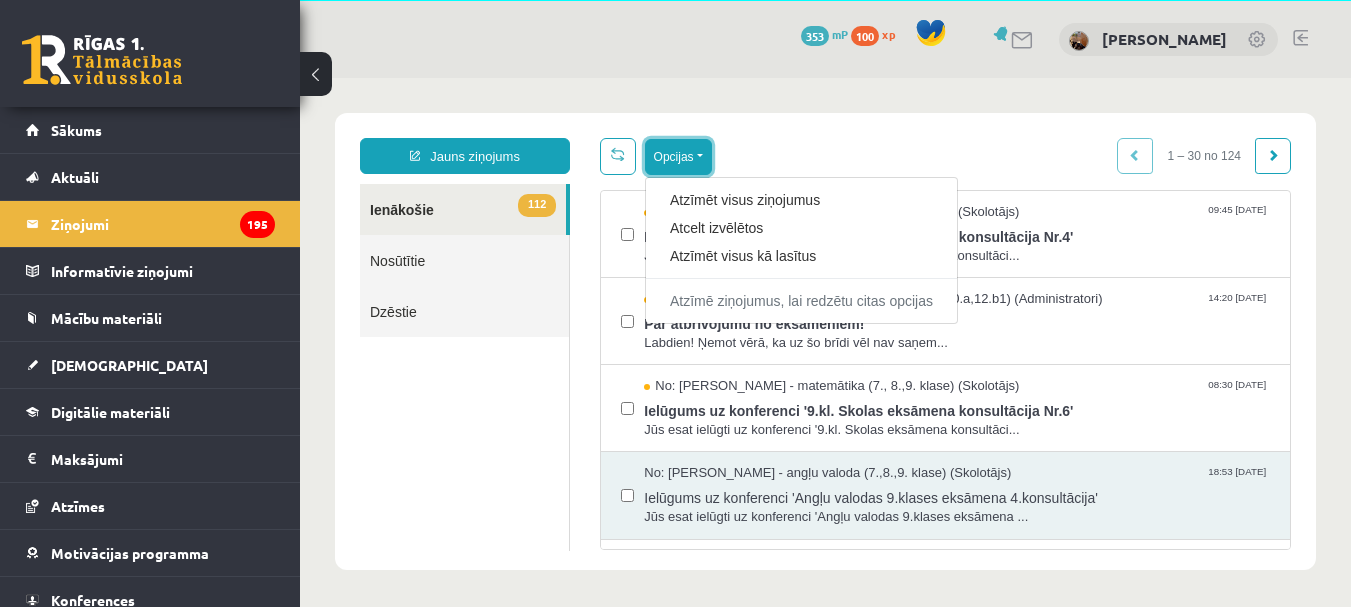 scroll, scrollTop: 0, scrollLeft: 0, axis: both 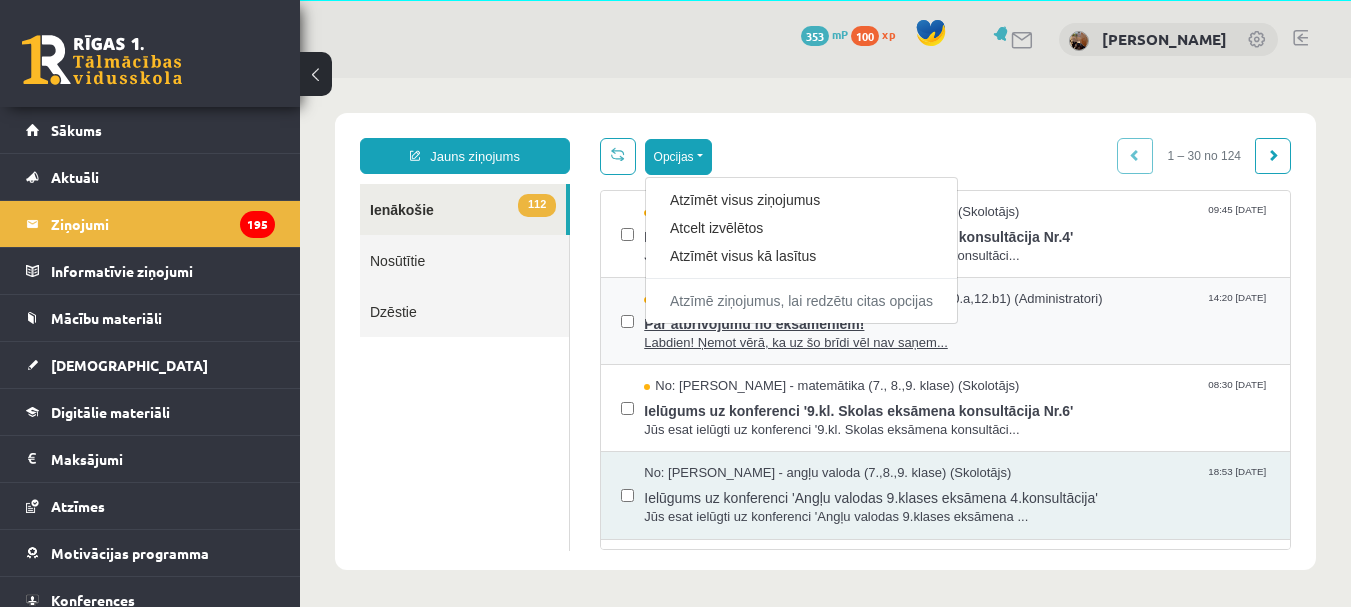 click on "Par atbrīvojumu no eksāmeniem!" at bounding box center [957, 321] 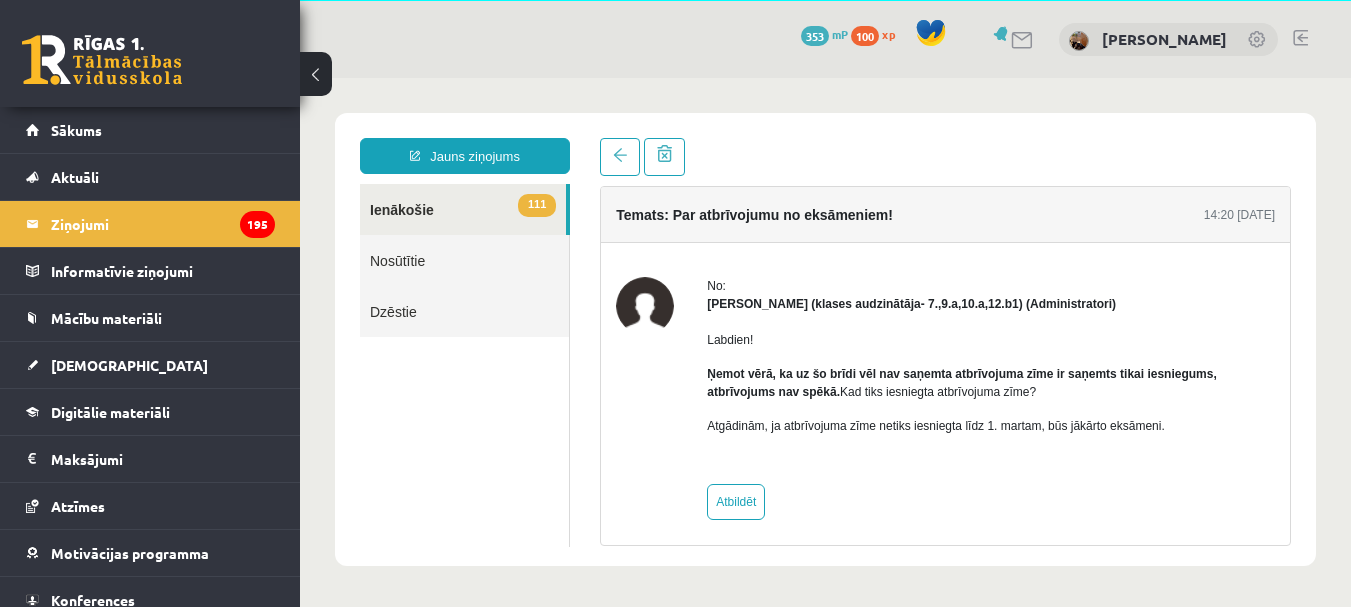 scroll, scrollTop: 0, scrollLeft: 0, axis: both 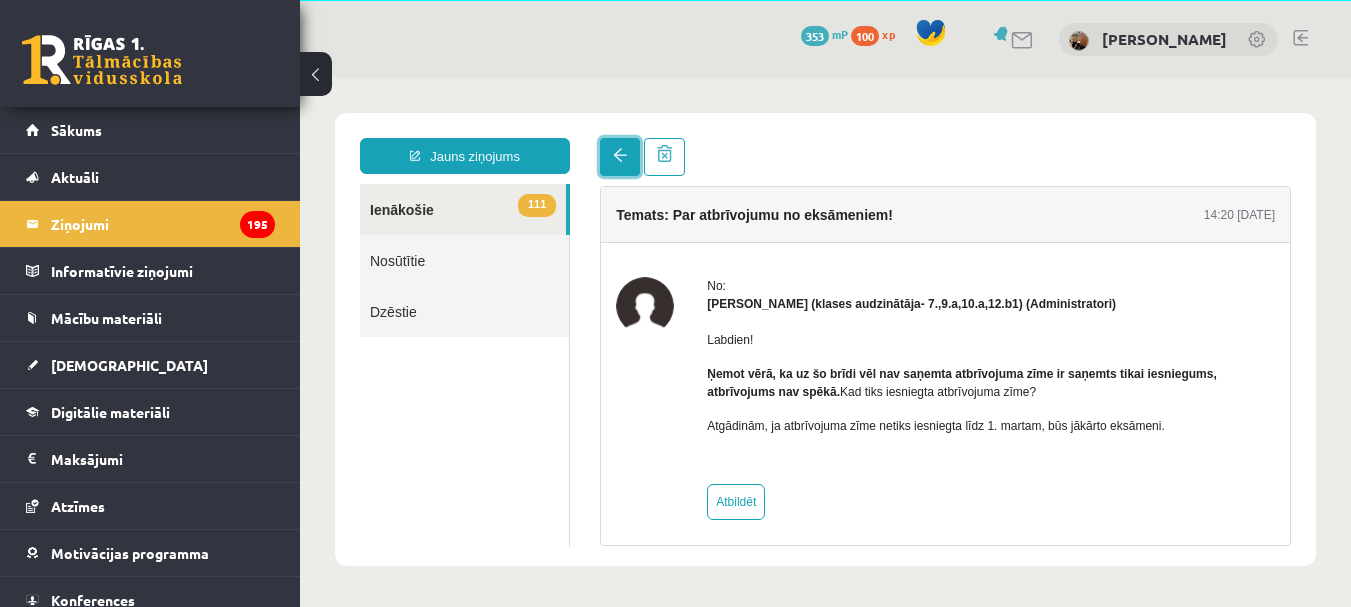 click at bounding box center [620, 155] 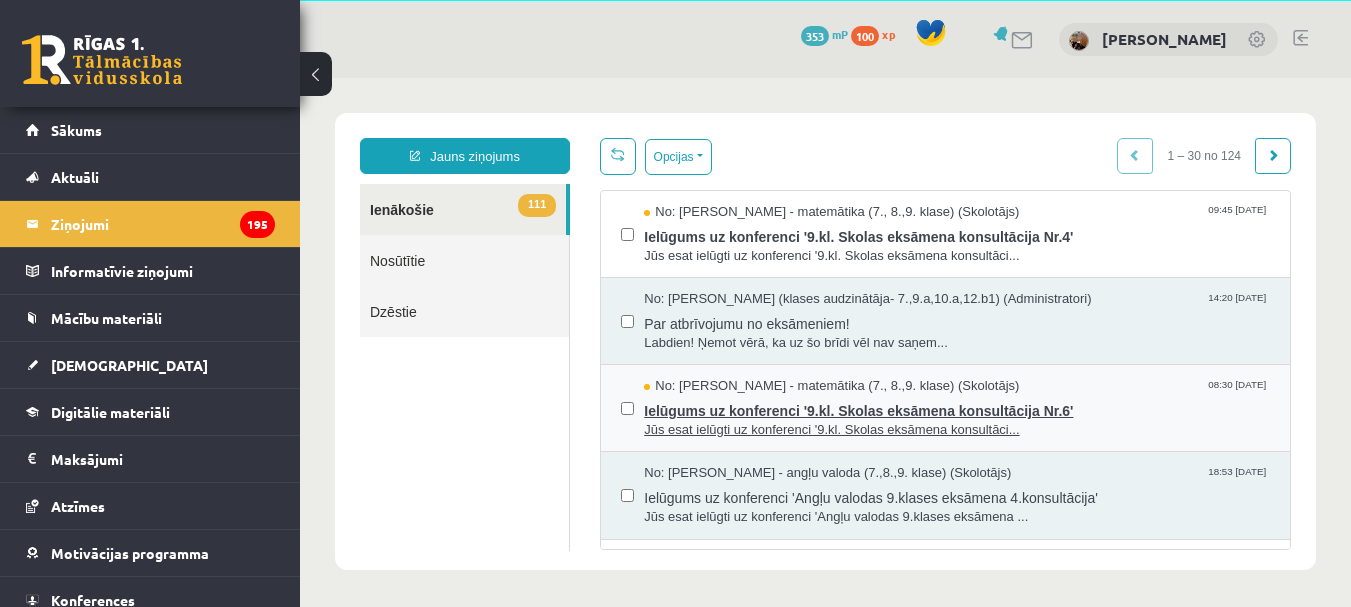 scroll, scrollTop: 0, scrollLeft: 0, axis: both 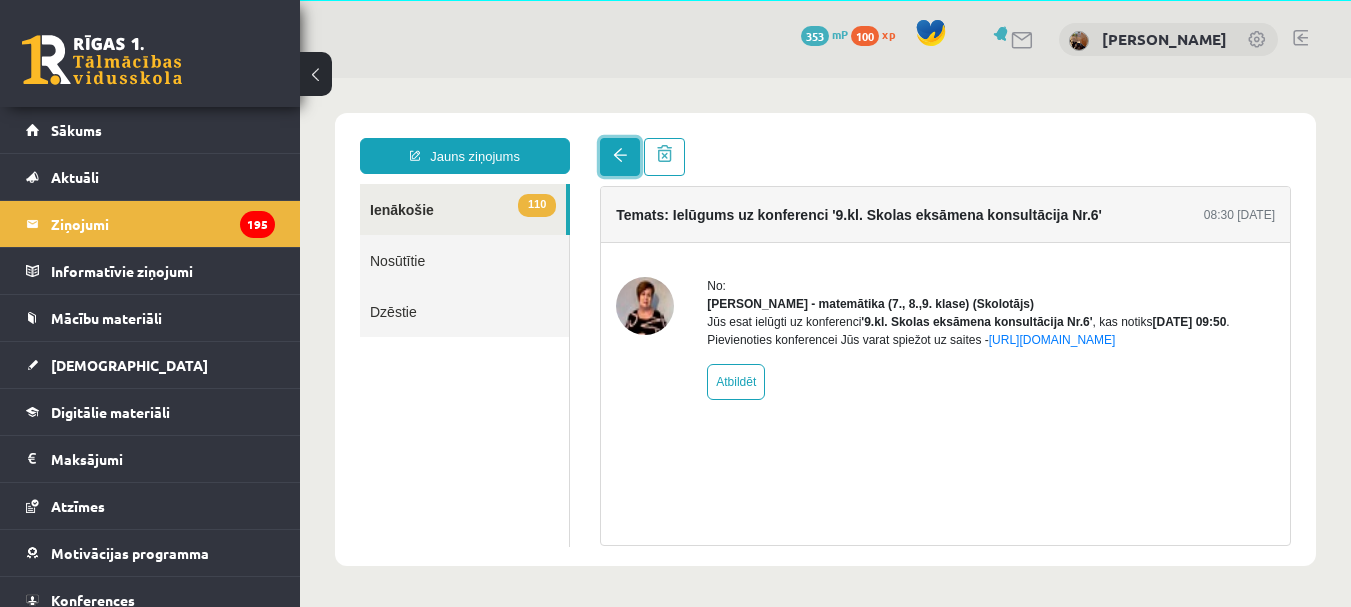 click at bounding box center (620, 155) 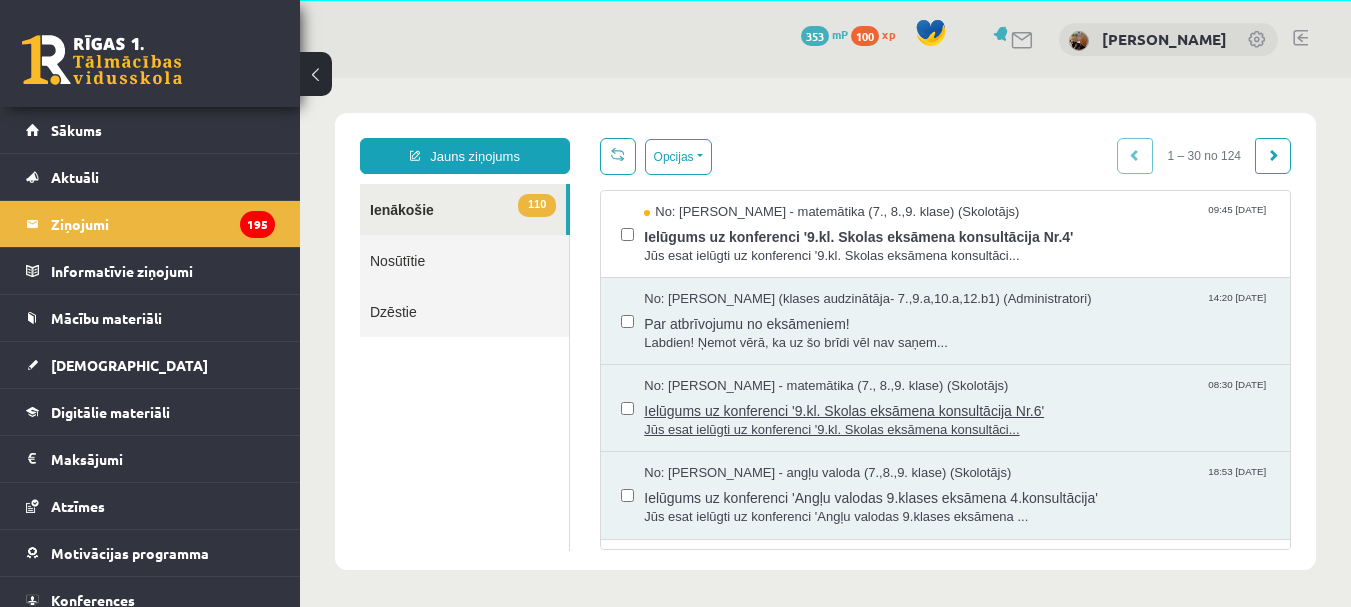 scroll, scrollTop: 0, scrollLeft: 0, axis: both 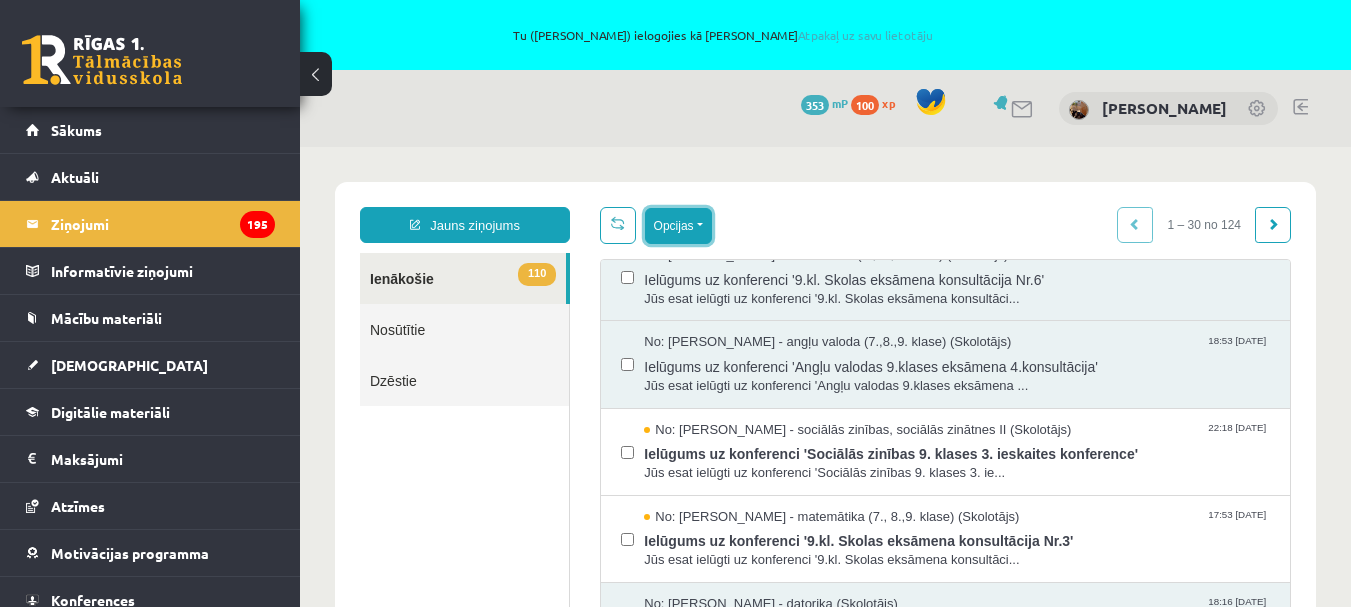 click on "Opcijas" at bounding box center (678, 226) 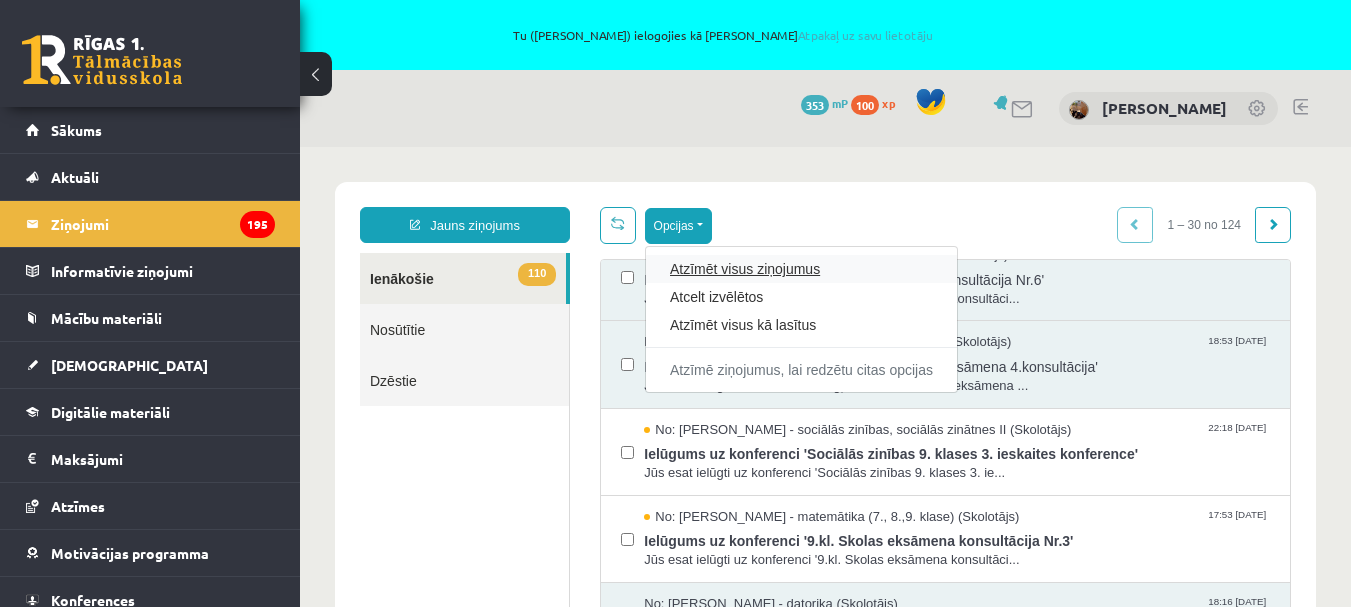 click on "Atzīmēt visus ziņojumus" at bounding box center (801, 269) 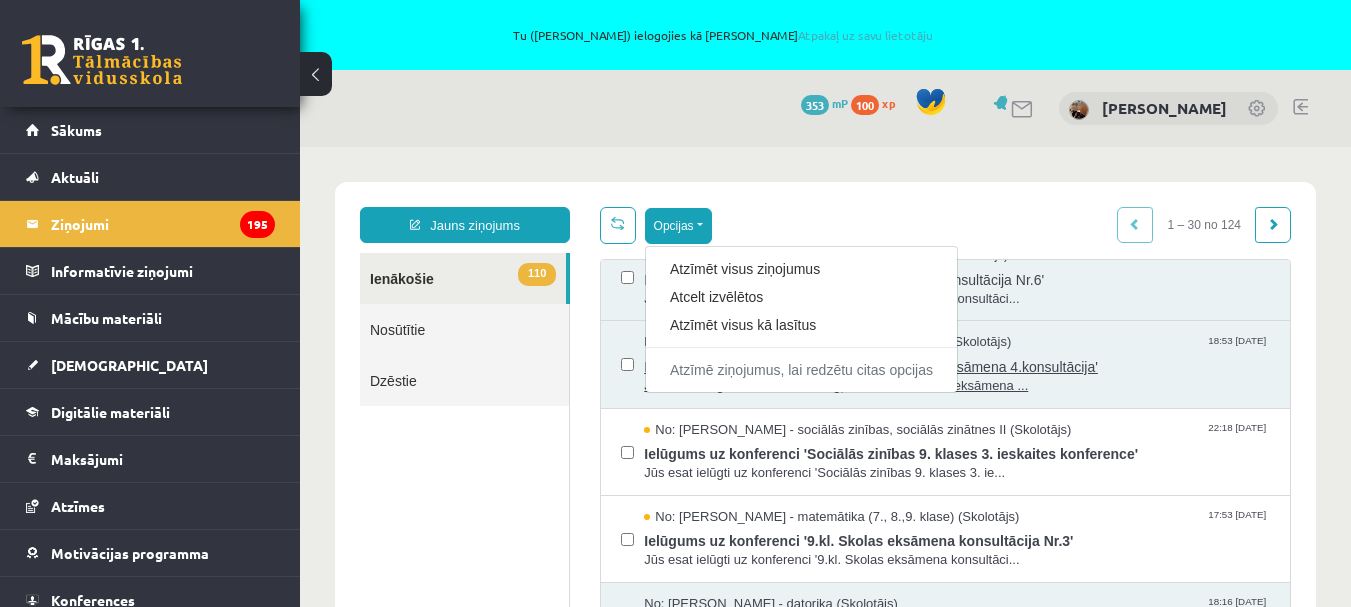 scroll, scrollTop: 70, scrollLeft: 0, axis: vertical 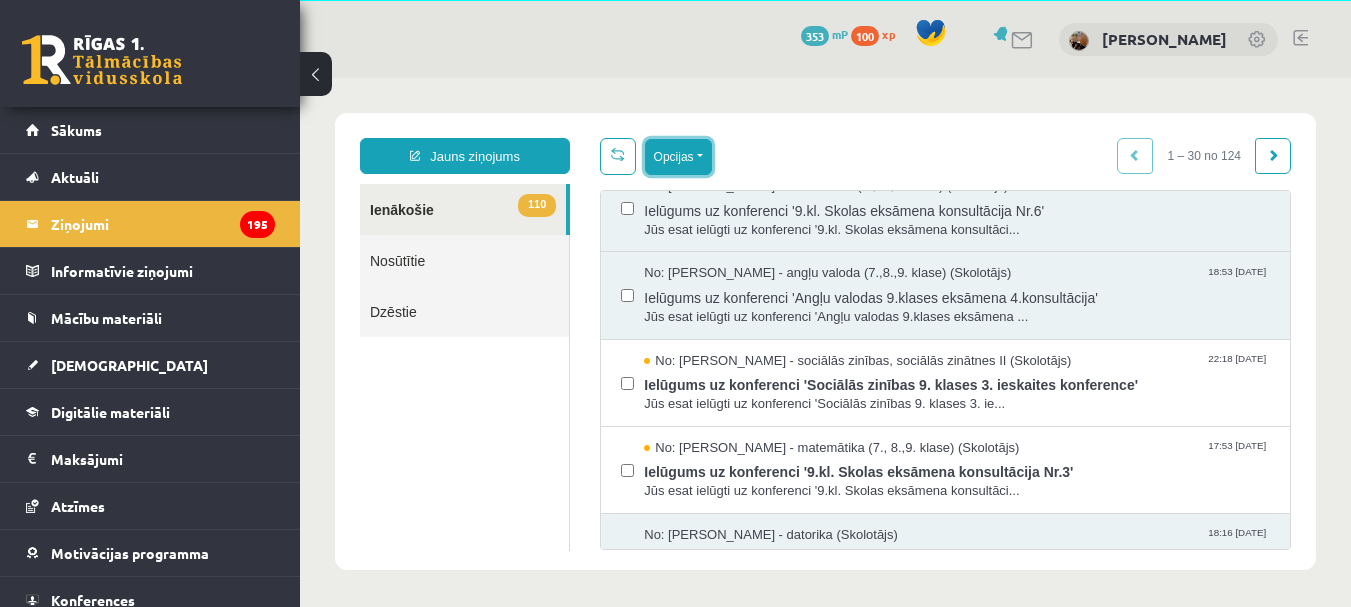 click on "Opcijas" at bounding box center (678, 157) 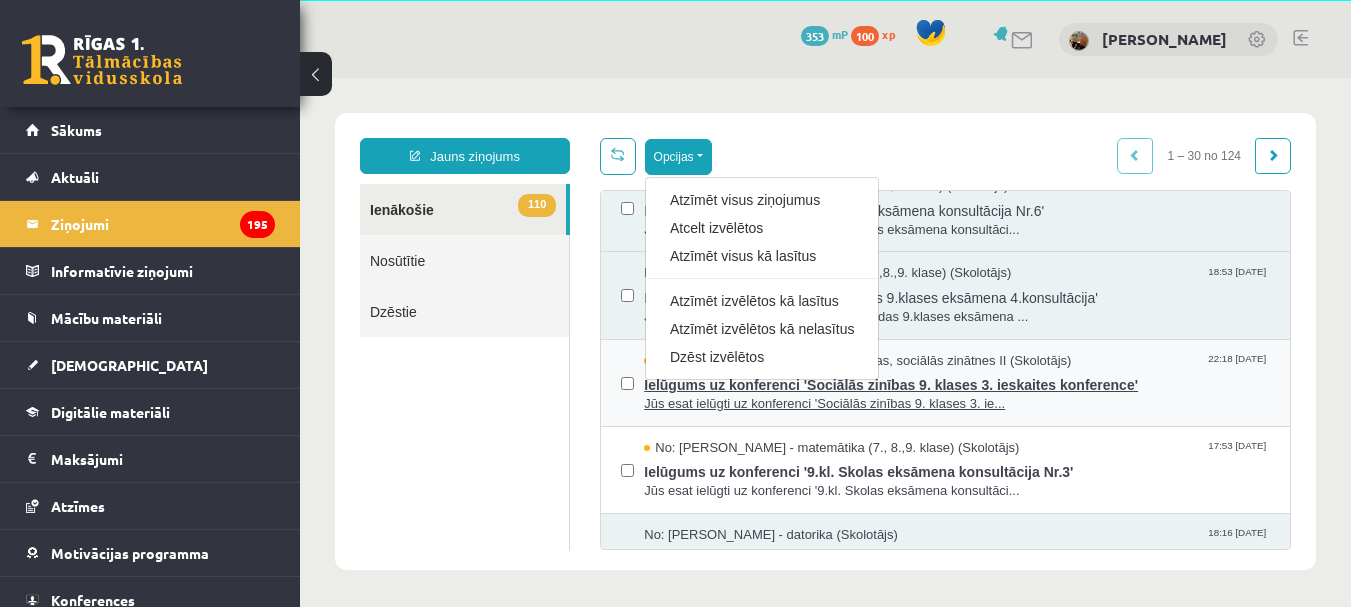 click on "Dzēst izvēlētos" at bounding box center [762, 357] 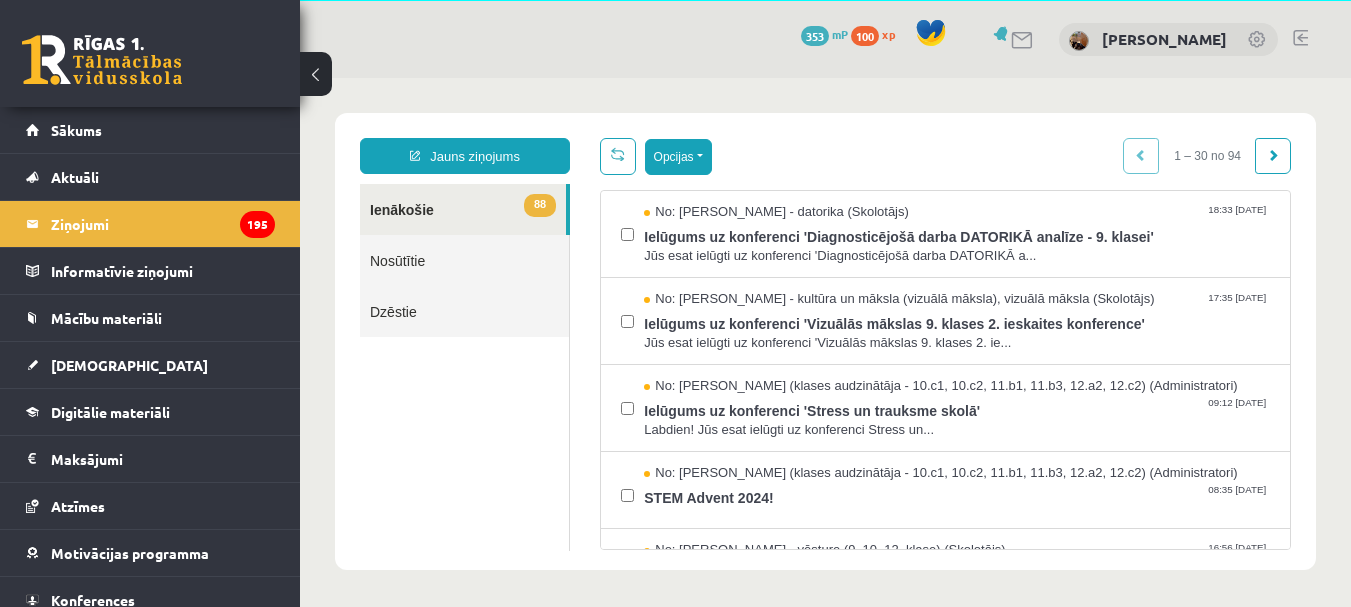scroll, scrollTop: 0, scrollLeft: 0, axis: both 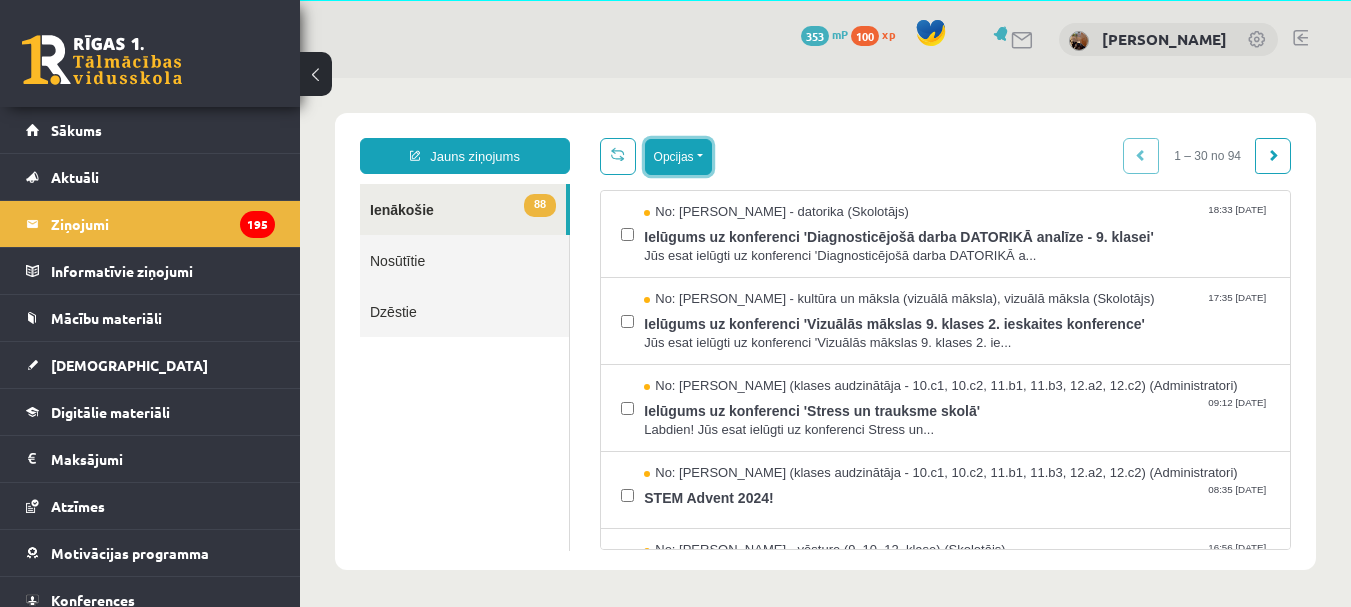 click on "Opcijas" at bounding box center (678, 157) 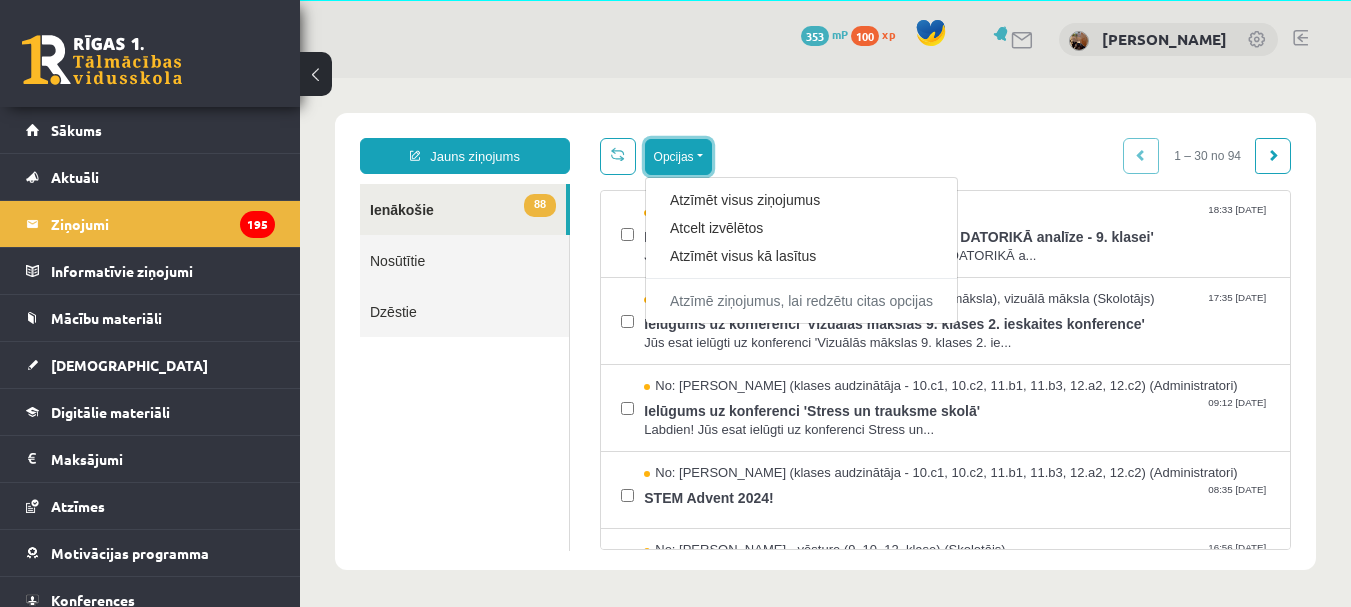 scroll, scrollTop: 0, scrollLeft: 0, axis: both 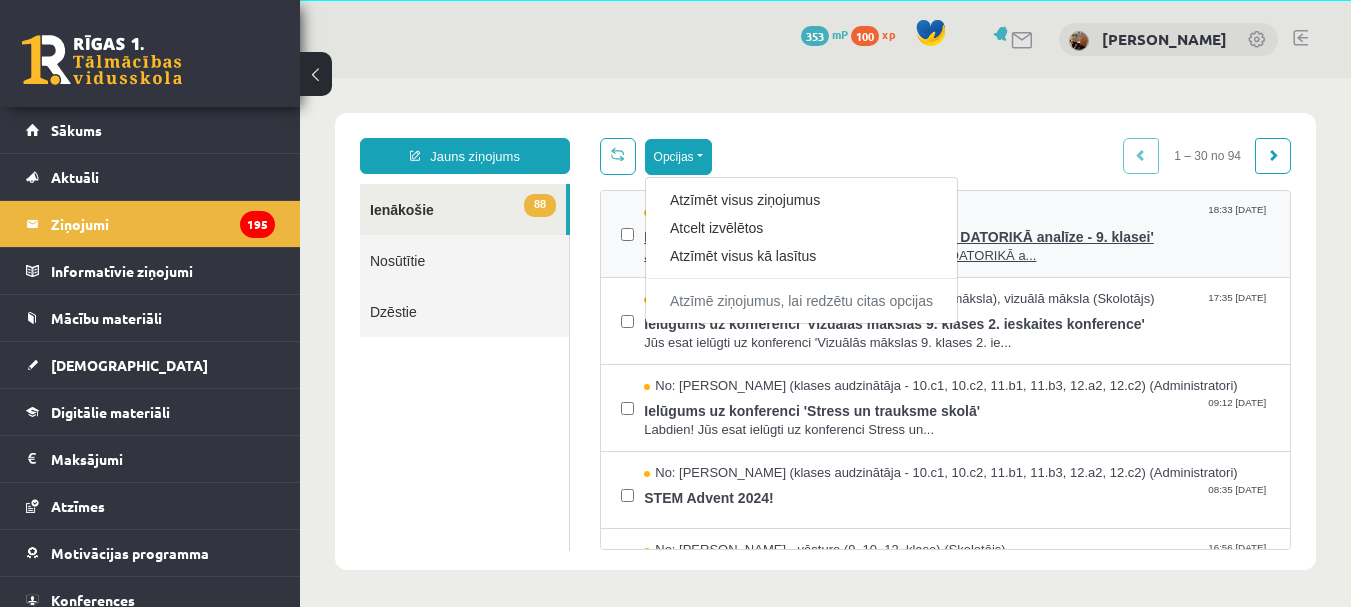 click on "Atzīmēt visus kā lasītus" at bounding box center [801, 256] 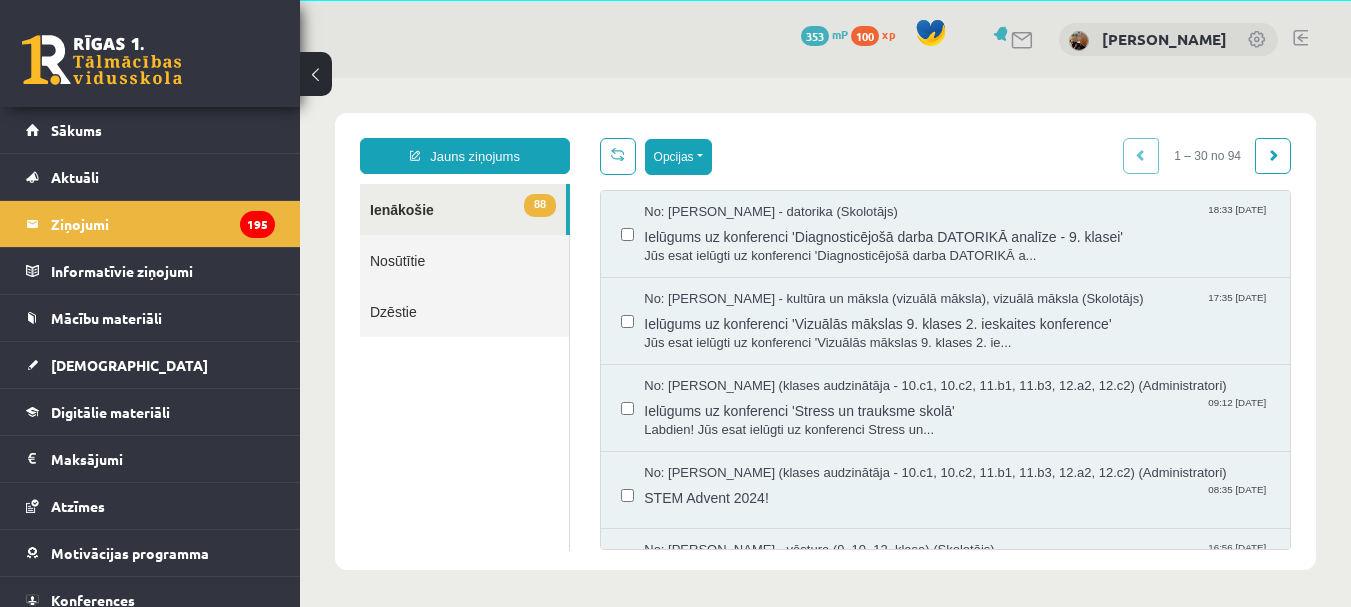 scroll, scrollTop: 0, scrollLeft: 0, axis: both 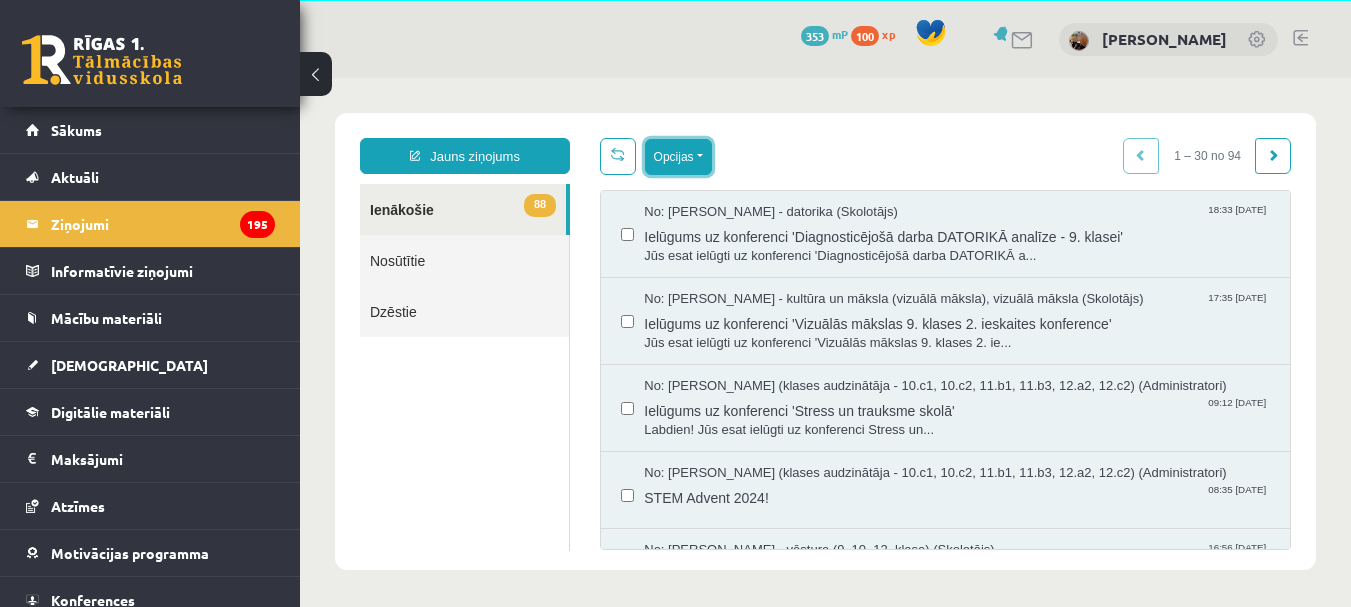 click on "Opcijas" at bounding box center (678, 157) 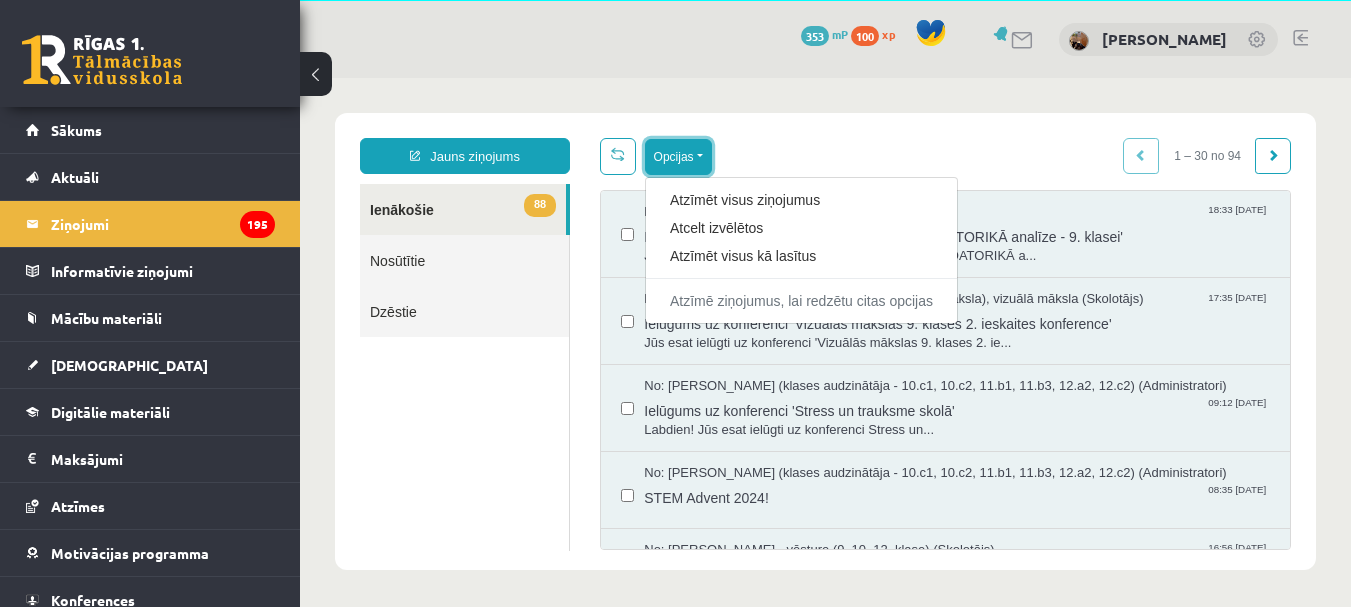 scroll, scrollTop: 0, scrollLeft: 0, axis: both 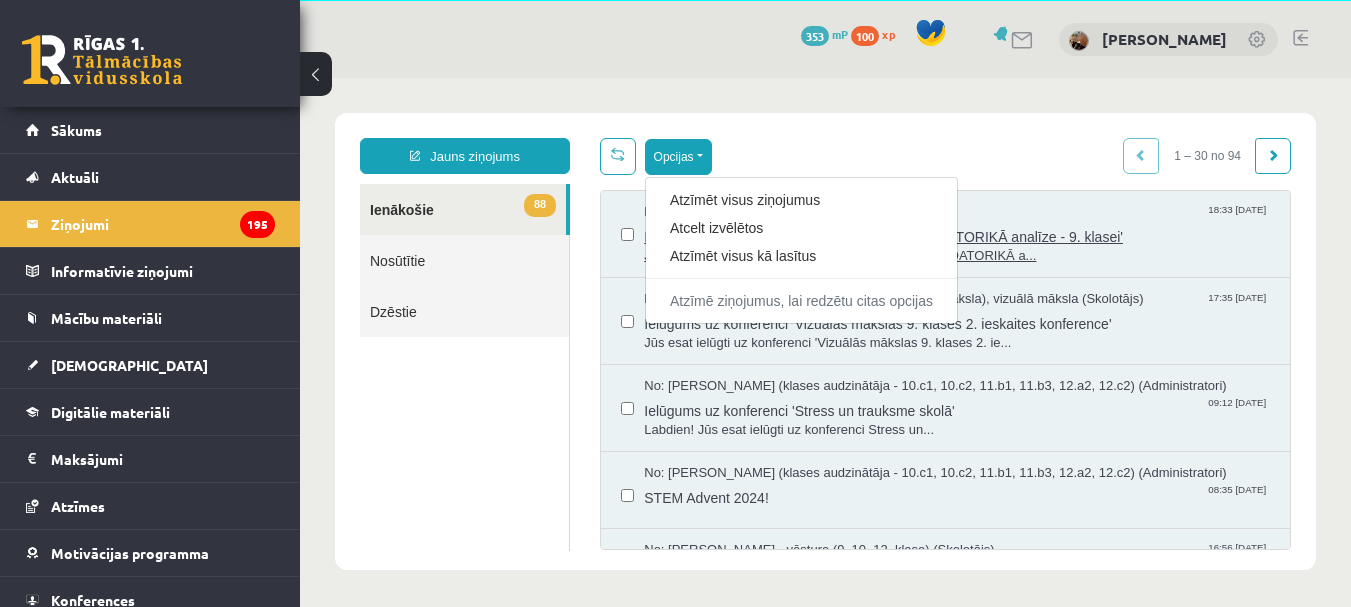 drag, startPoint x: 685, startPoint y: 200, endPoint x: 682, endPoint y: 236, distance: 36.124783 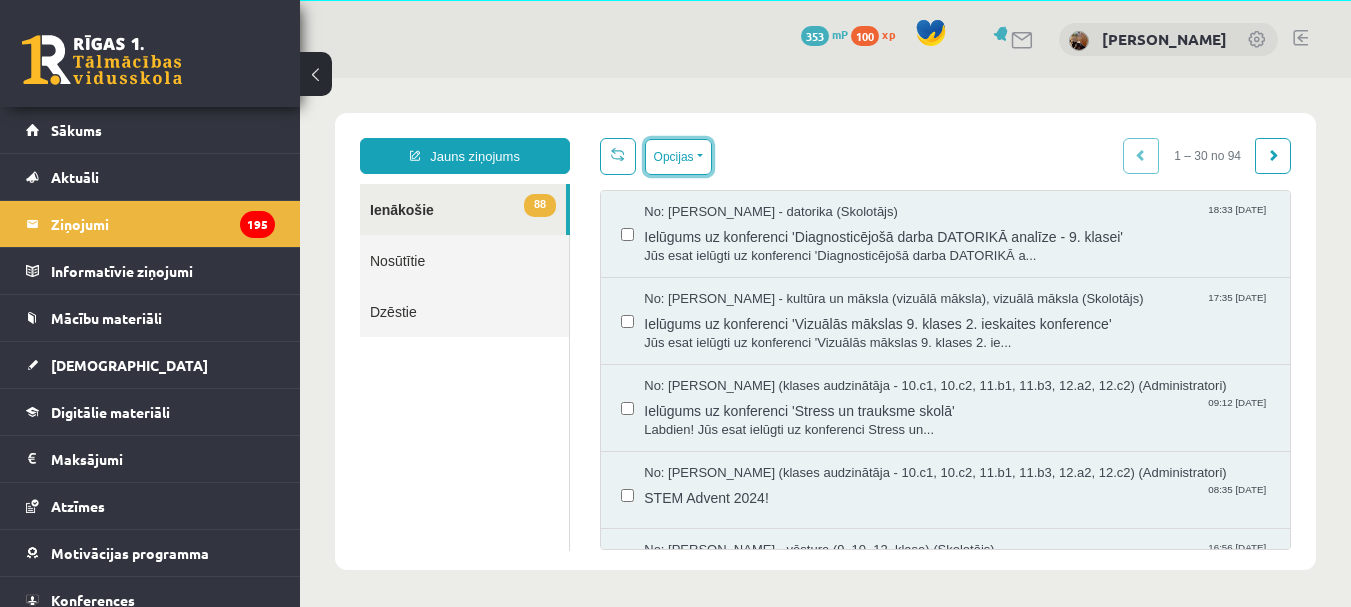 drag, startPoint x: 676, startPoint y: 161, endPoint x: 673, endPoint y: 221, distance: 60.074955 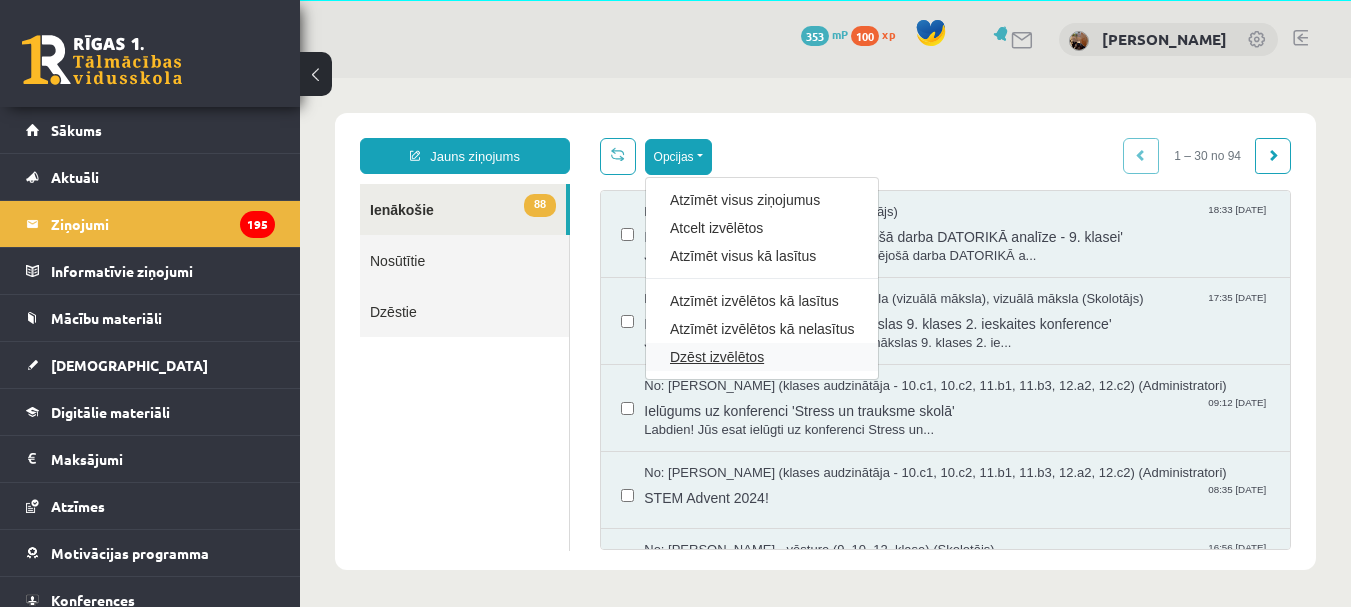 click on "Dzēst izvēlētos" at bounding box center (762, 357) 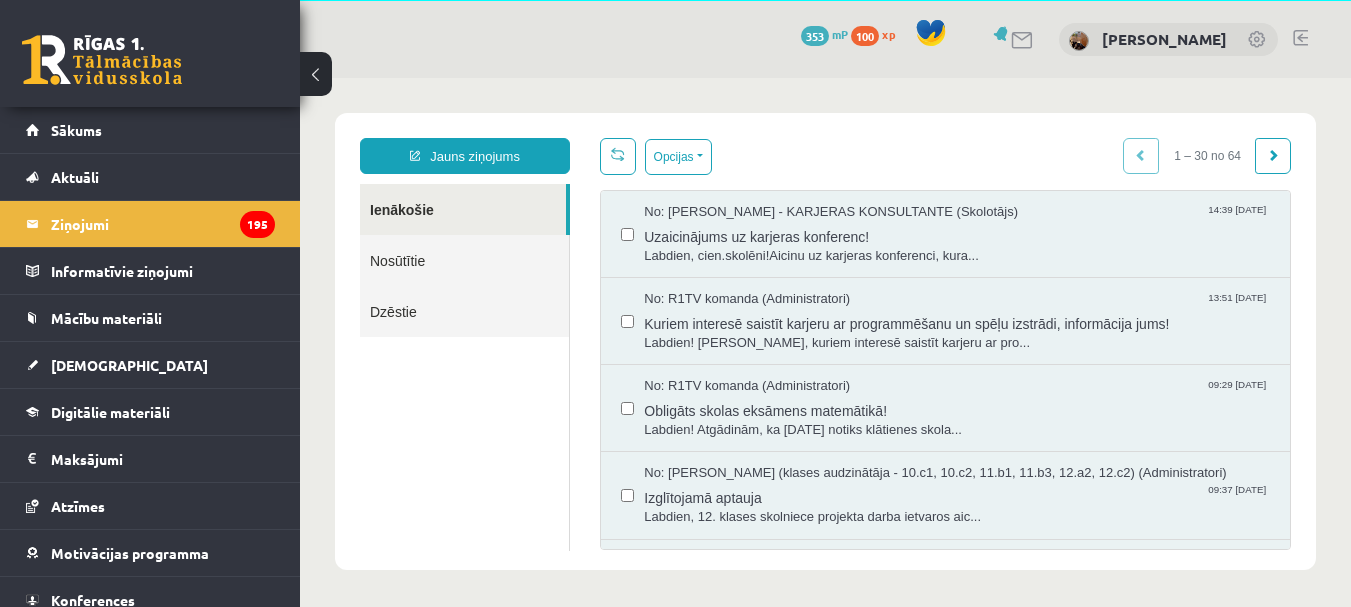 scroll, scrollTop: 0, scrollLeft: 0, axis: both 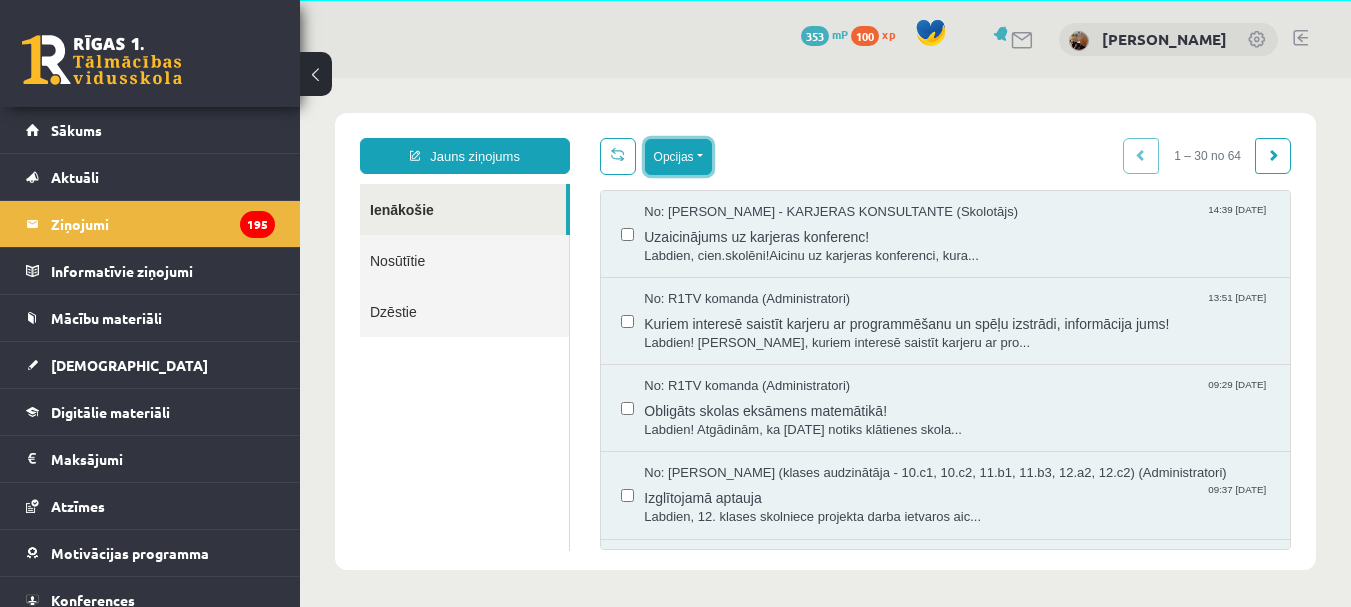 click on "Opcijas" at bounding box center [678, 157] 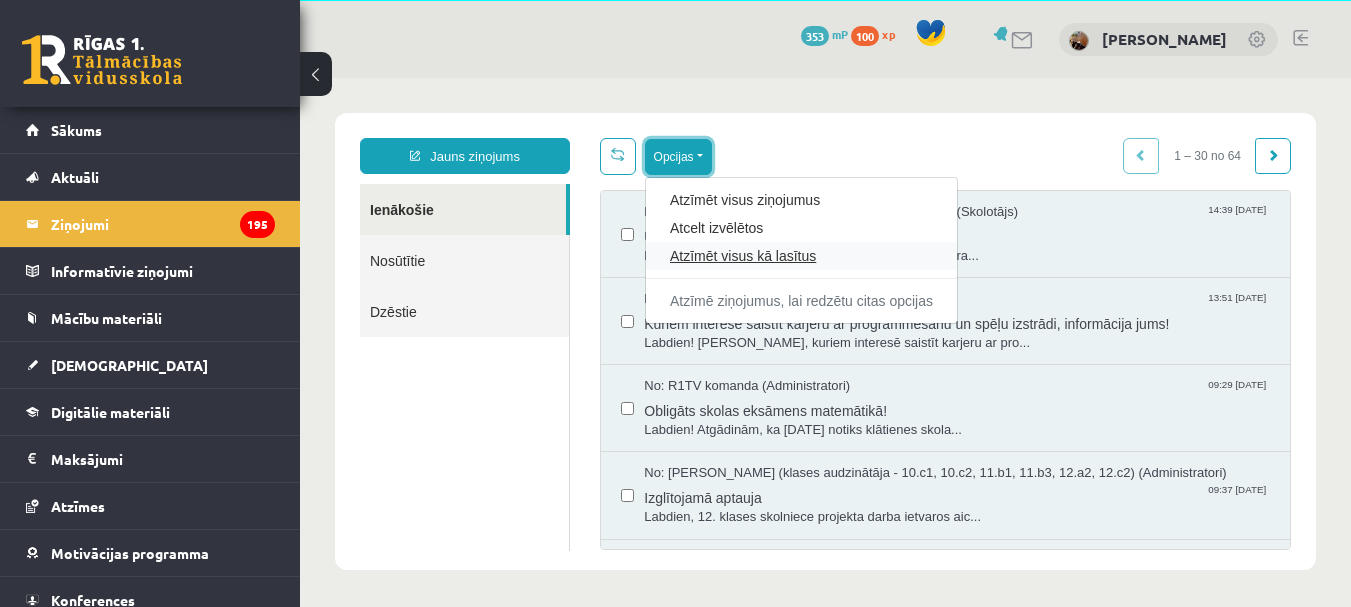 scroll, scrollTop: 0, scrollLeft: 0, axis: both 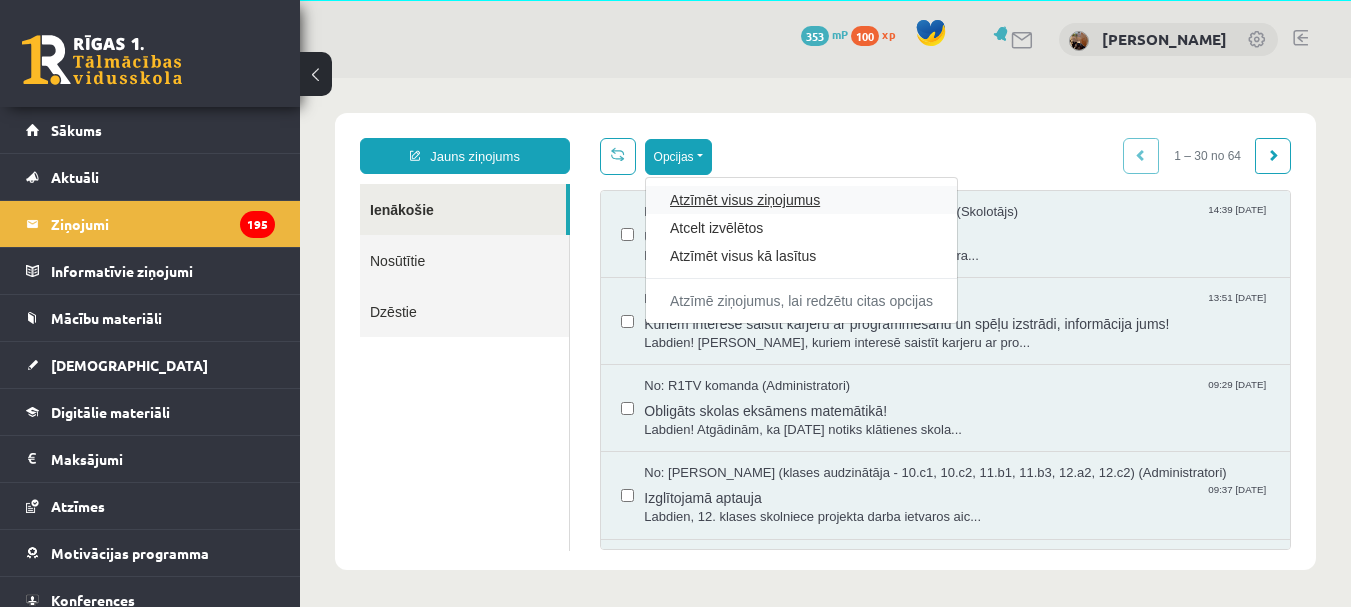 click on "Atzīmēt visus ziņojumus" at bounding box center (801, 200) 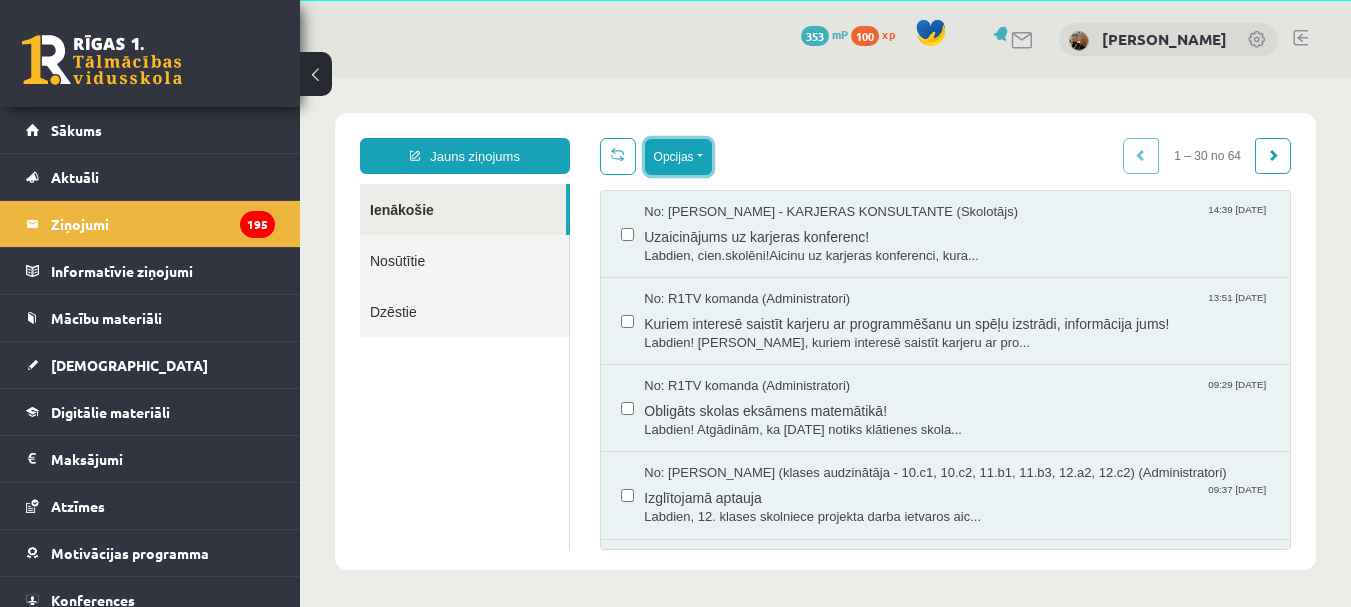 click on "Opcijas" at bounding box center (678, 157) 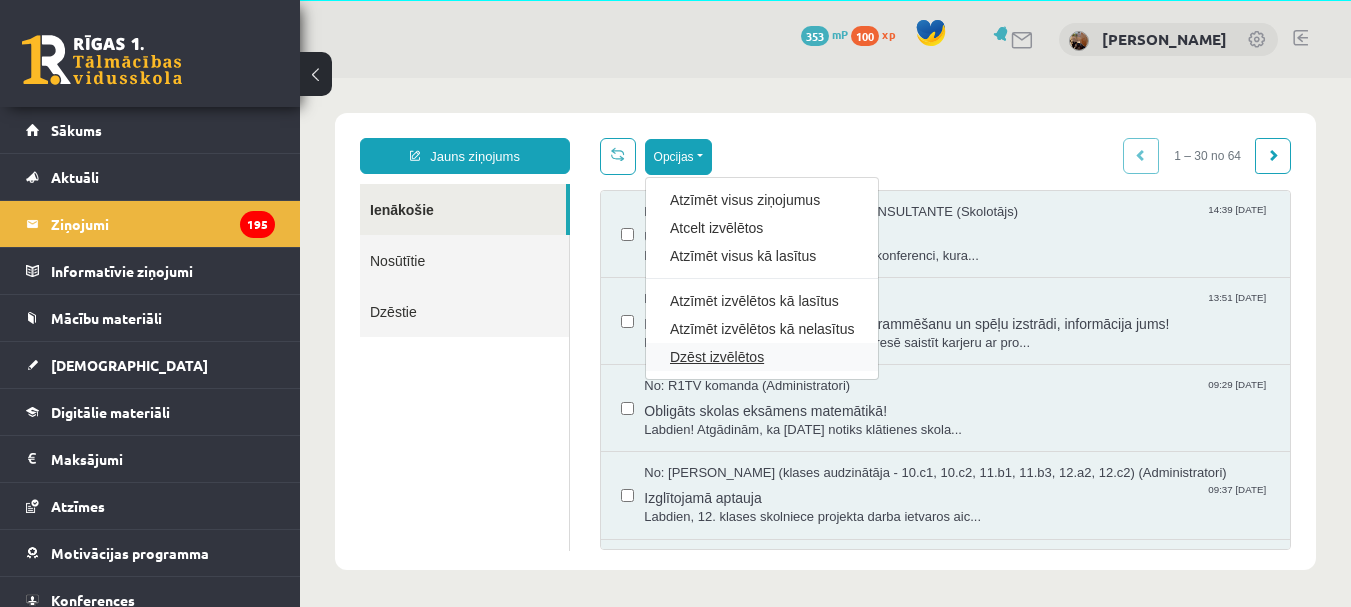 click on "Dzēst izvēlētos" at bounding box center (762, 357) 